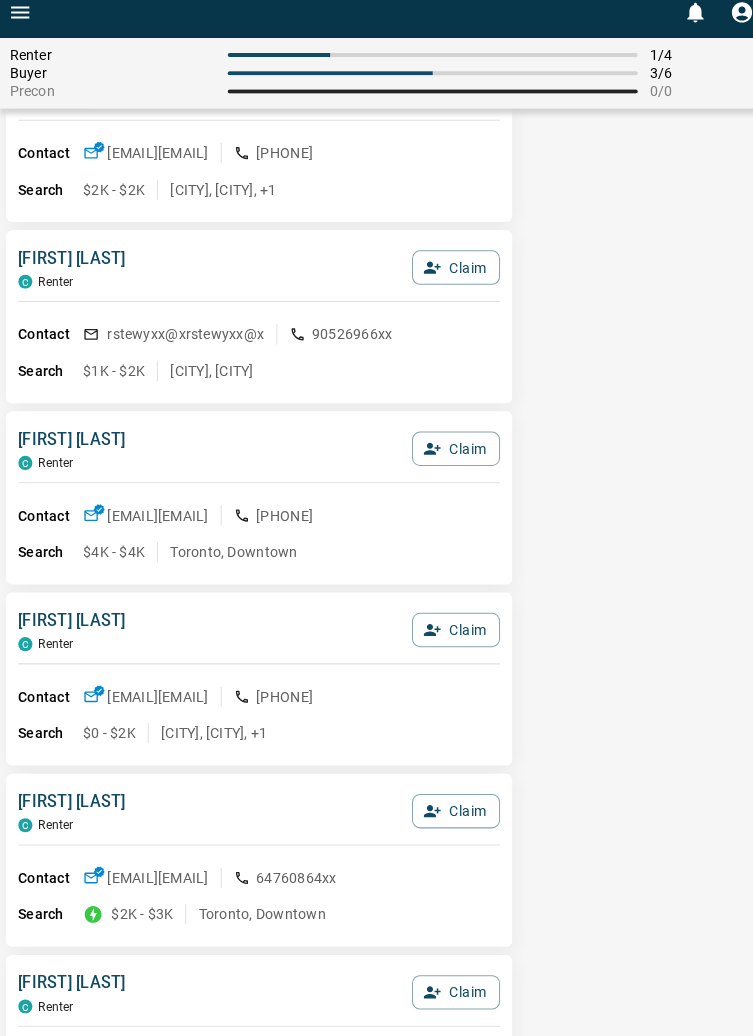 scroll, scrollTop: 663, scrollLeft: 0, axis: vertical 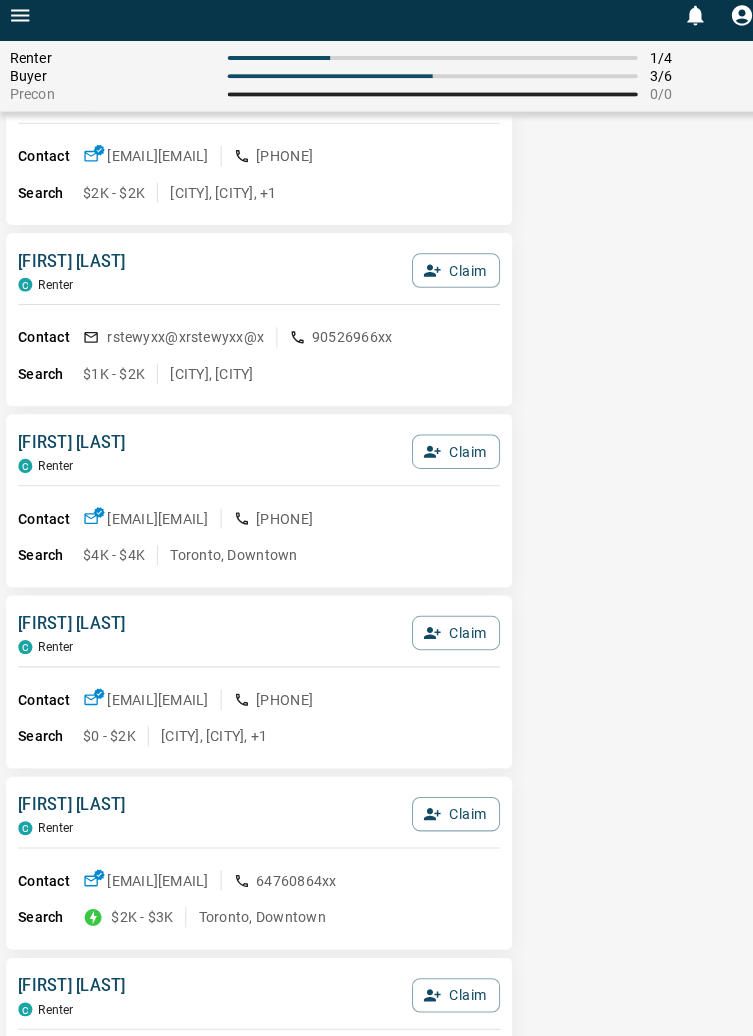 click on "[FIRST] [LAST] C P Buyer Claim Contact [EMAIL] [EMAIL] [PHONE] Search [CITY], [CITY], +15 [FIRST] [LAST] C Renter Claim Contact [EMAIL] [EMAIL] [PHONE] Search [PRICE] - [PRICE] [CITY], [CITY] [FIRST] [LAST] C Renter Claim Contact [EMAIL] [EMAIL] [PHONE] Search [PRICE] - [PRICE] [CITY], [CITY] [FIRST] [LAST] C Renter Claim Contact [EMAIL] [EMAIL] [PHONE] Search [PRICE] - [PRICE] [CITY], [CITY], +1 [FIRST] [LAST] C Renter Claim Contact [EMAIL] [EMAIL] [PHONE] Search [PRICE] - [PRICE] [CITY], [CITY] [FIRST] [LAST] C Renter Claim Contact [EMAIL] [EMAIL] [PHONE] Search [PRICE] - [PRICE] [CITY], [CITY] [FIRST] [LAST] C Renter Claim Contact [EMAIL] [EMAIL] [PHONE] Search [PRICE] - [PRICE] [CITY], [CITY], +1 [FIRST] [LAST] C Renter Claim Contact [EMAIL] [EMAIL] [PHONE] Search [PRICE] - [PRICE] [CITY], [CITY] [FIRST] [LAST] C Renter Claim Contact [EMAIL] [EMAIL] [PHONE] Search [PRICE] - [PRICE] [CITY], [CITY] [FIRST] [LAST] C Renter Claim Contact [EMAIL] [EMAIL] [PHONE] Search [PRICE] - [PRICE] C" at bounding box center [376, 1781] 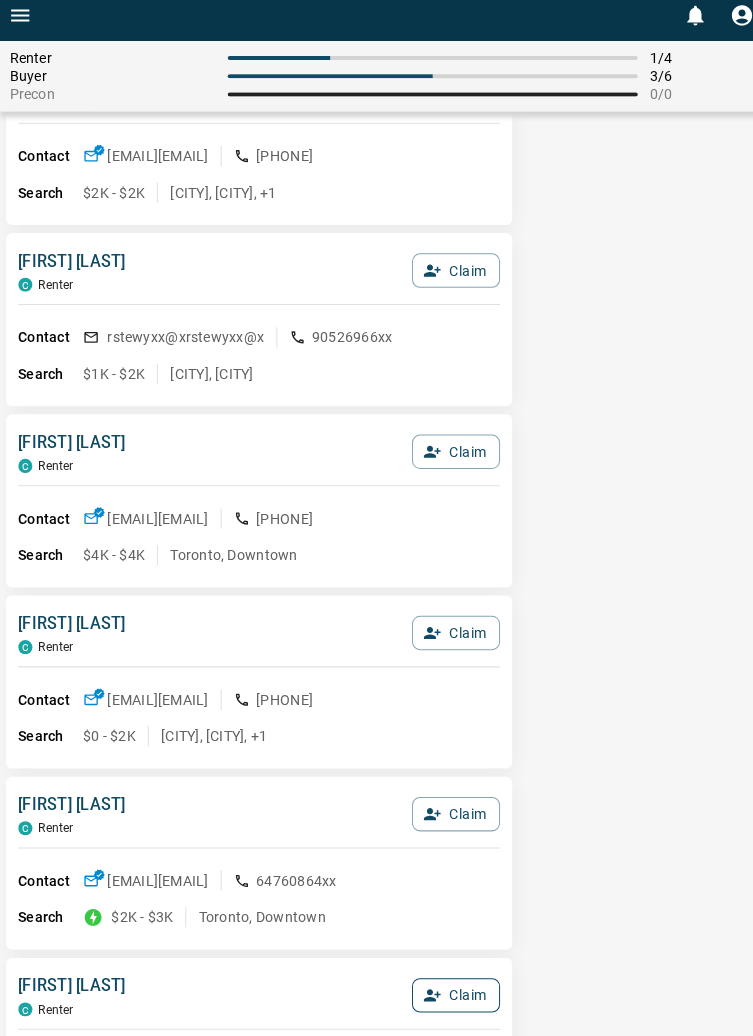 click on "Claim" at bounding box center (450, 993) 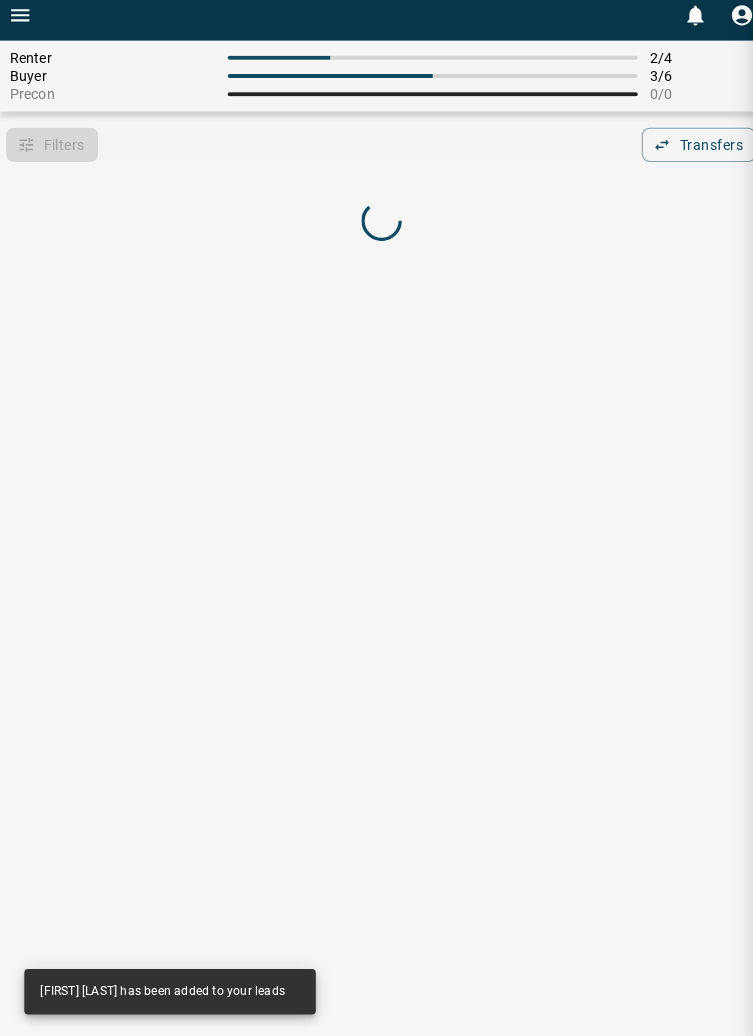 scroll, scrollTop: 0, scrollLeft: 0, axis: both 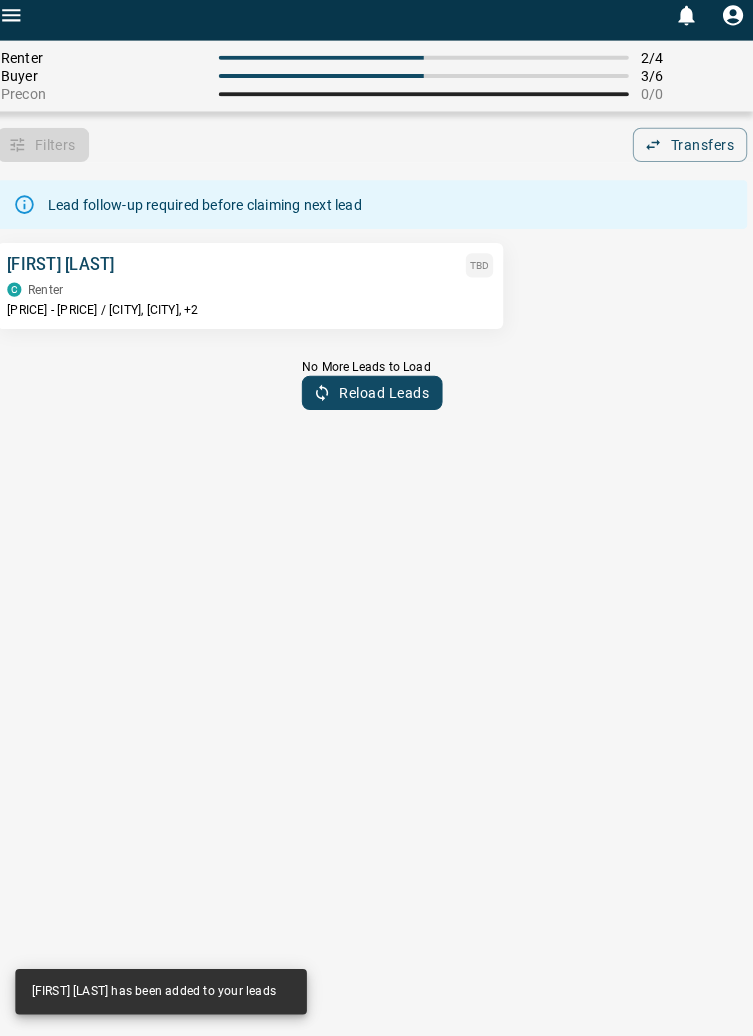 click on "0 Renter 2 / 4 Buyer 3 / 6 Precon 0 / 0 Filters 0 Transfers 0 Lead follow-up required before claiming next lead [FIRST] [LAST] TBD C Renter [PRICE] / [CITY], [CITY], +2 No More Leads to Load Reload Leads Filters Type of Lead Renter Buyer Seller Precon Lead Source Property MrLoft Condos Lead Request Viewing Request Offer Request Sell Request Reset Filters [FIRST] [LAST] has been added to your leads" at bounding box center (376, 518) 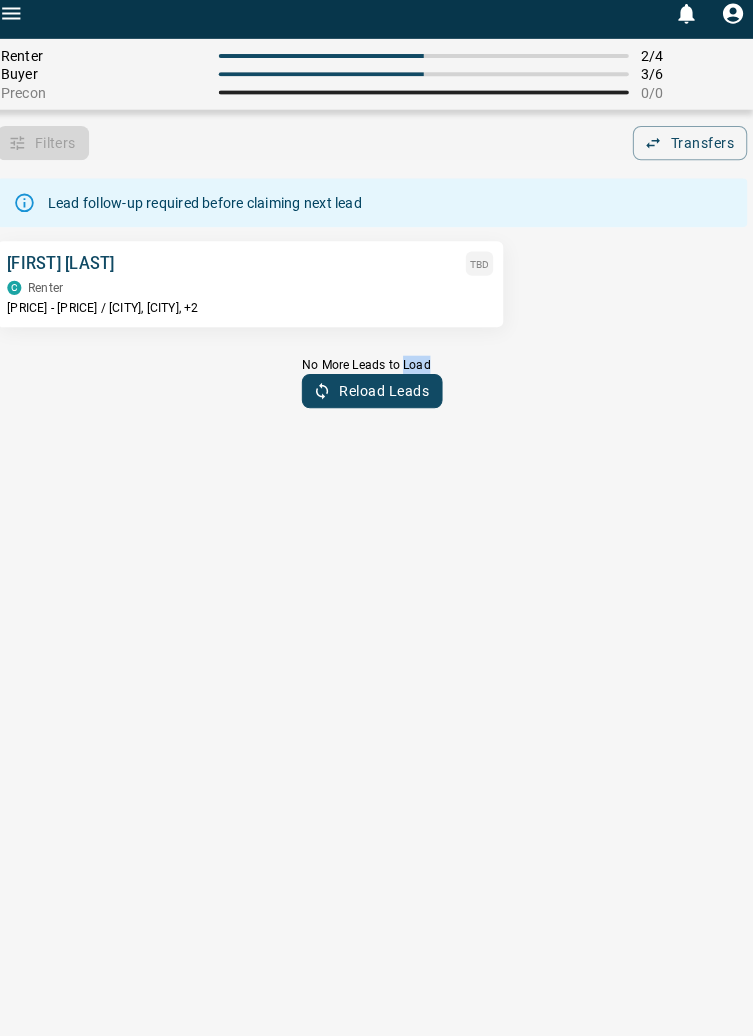 scroll, scrollTop: 0, scrollLeft: 0, axis: both 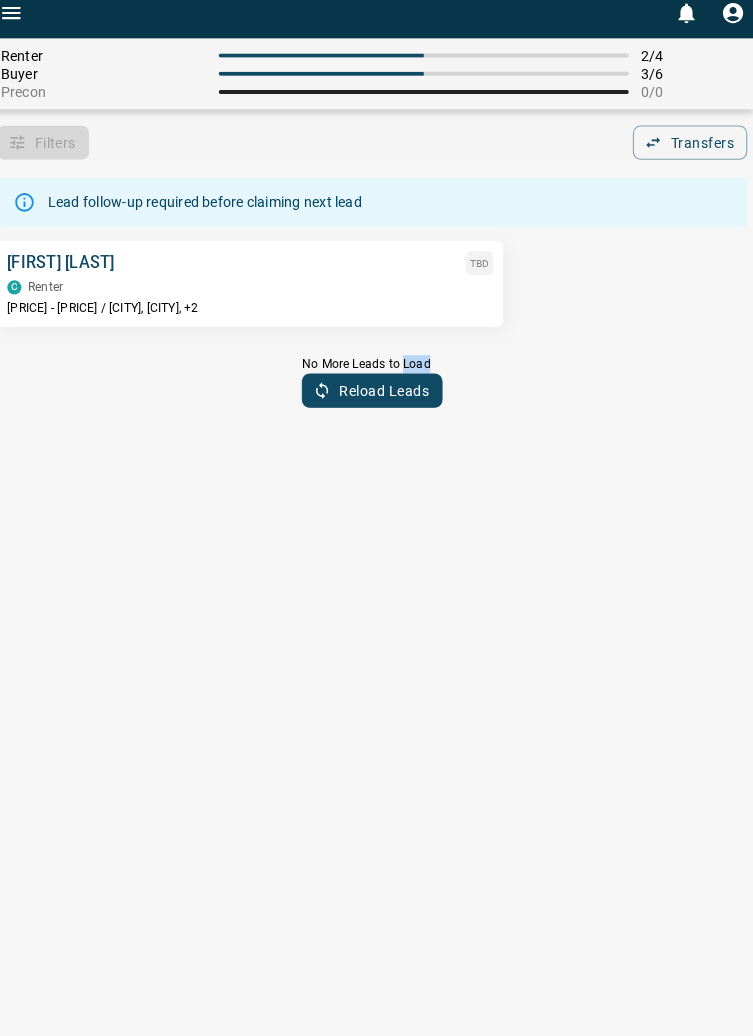 click on "C Renter" at bounding box center (256, 296) 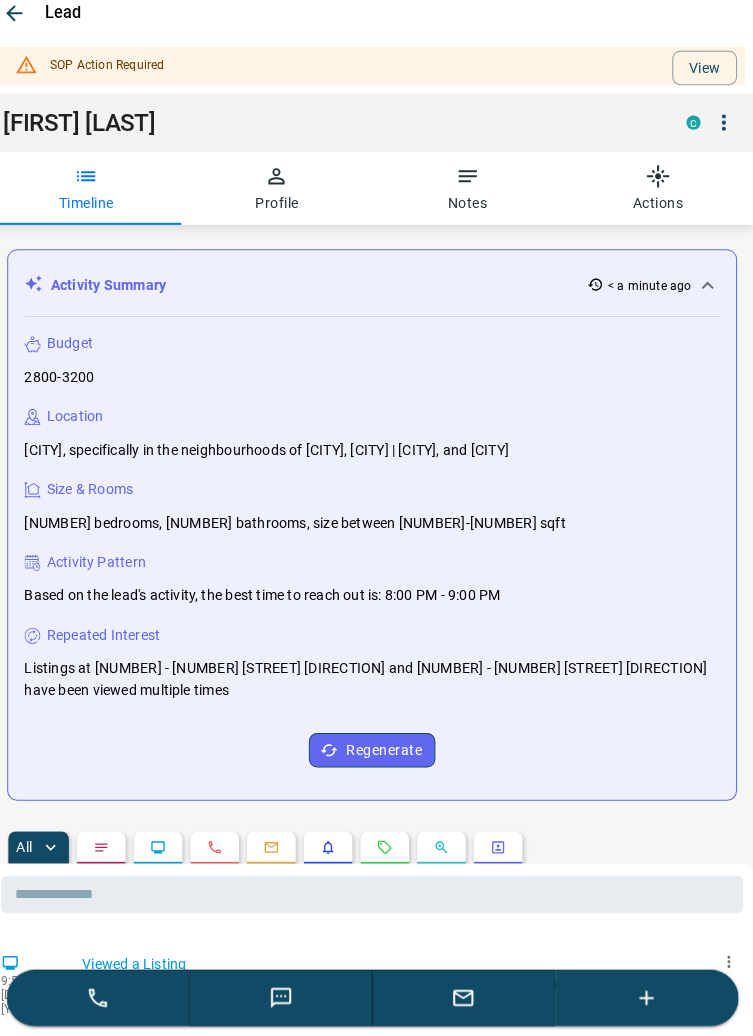 scroll, scrollTop: 253, scrollLeft: 0, axis: vertical 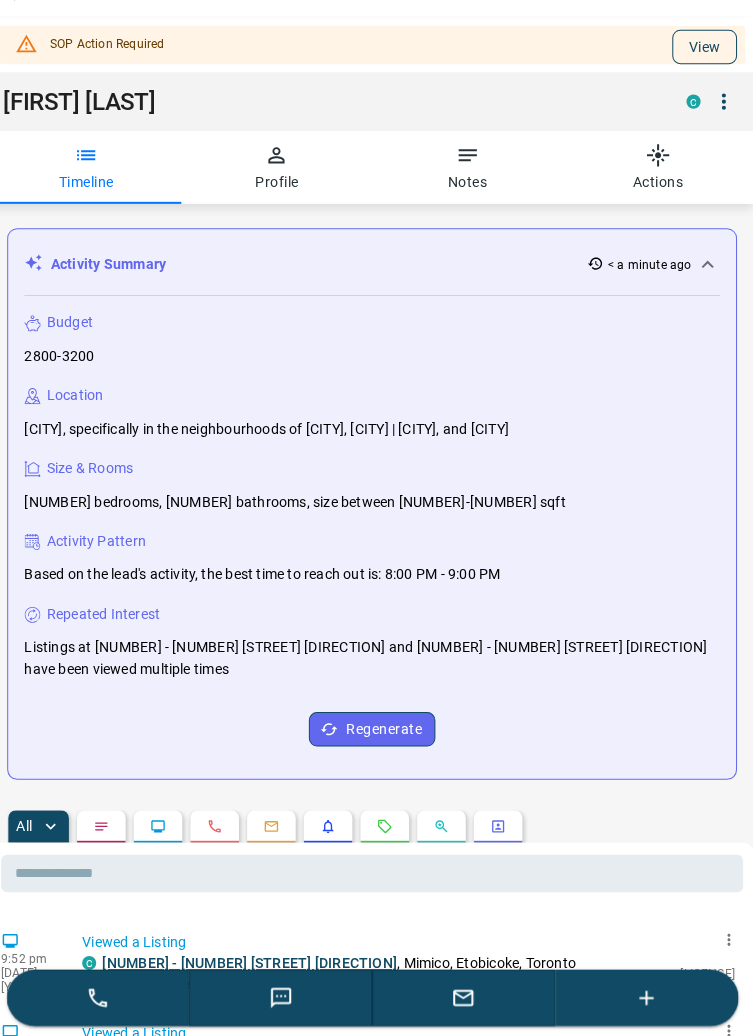 click on "View" at bounding box center (705, 58) 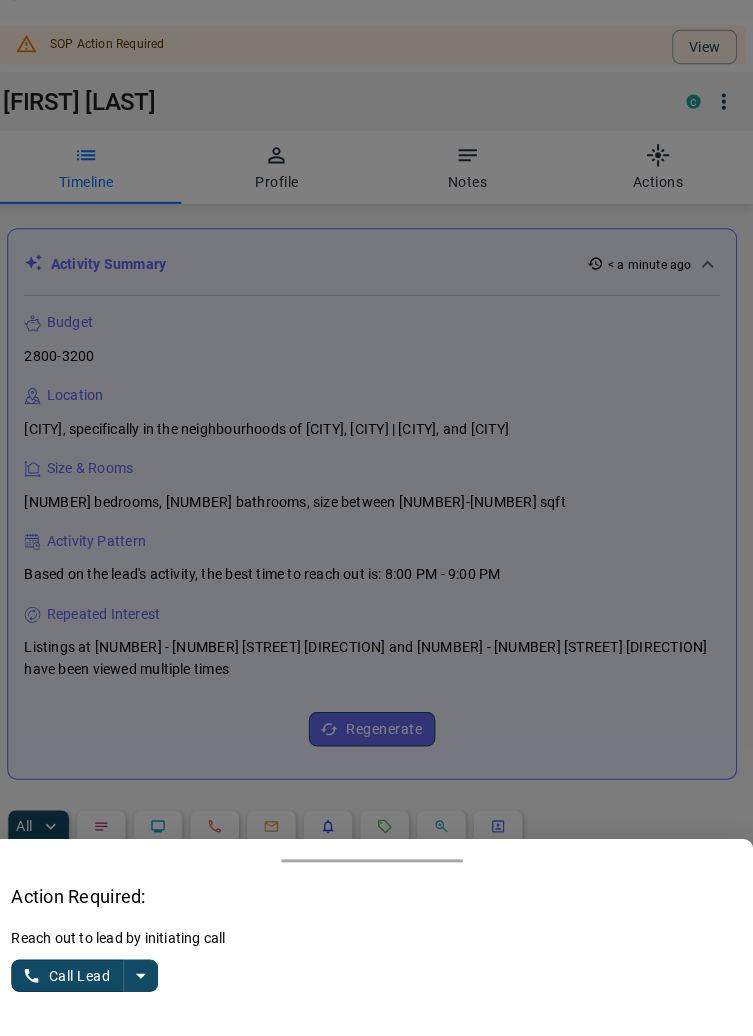 click at bounding box center (148, 976) 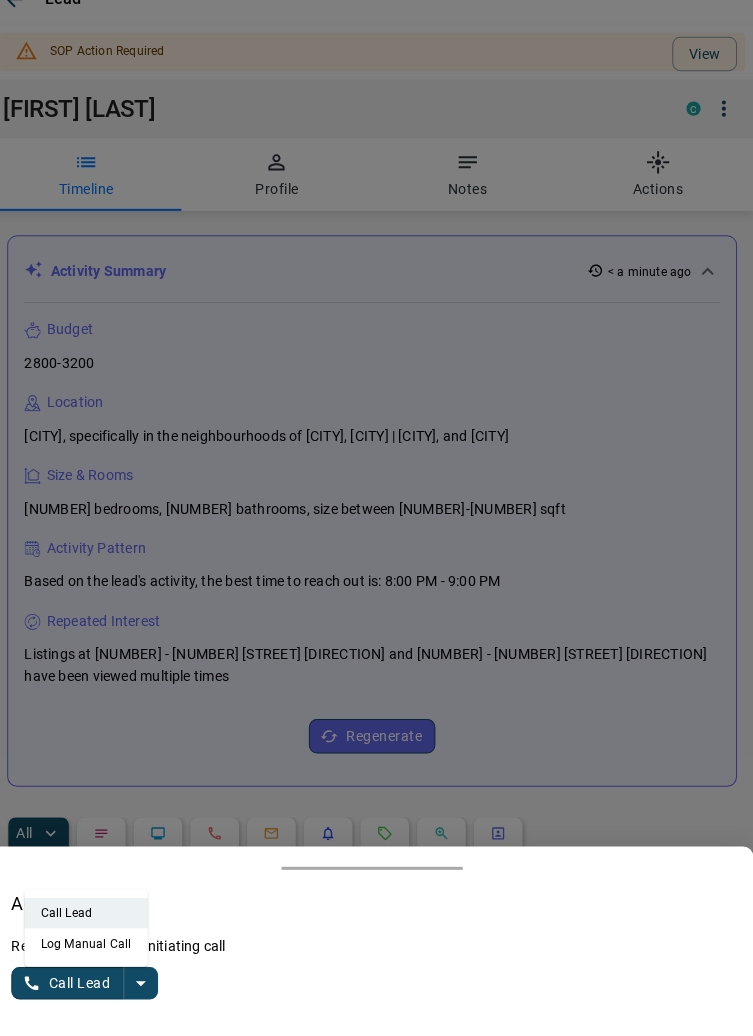 click on "Log Manual Call" at bounding box center (94, 937) 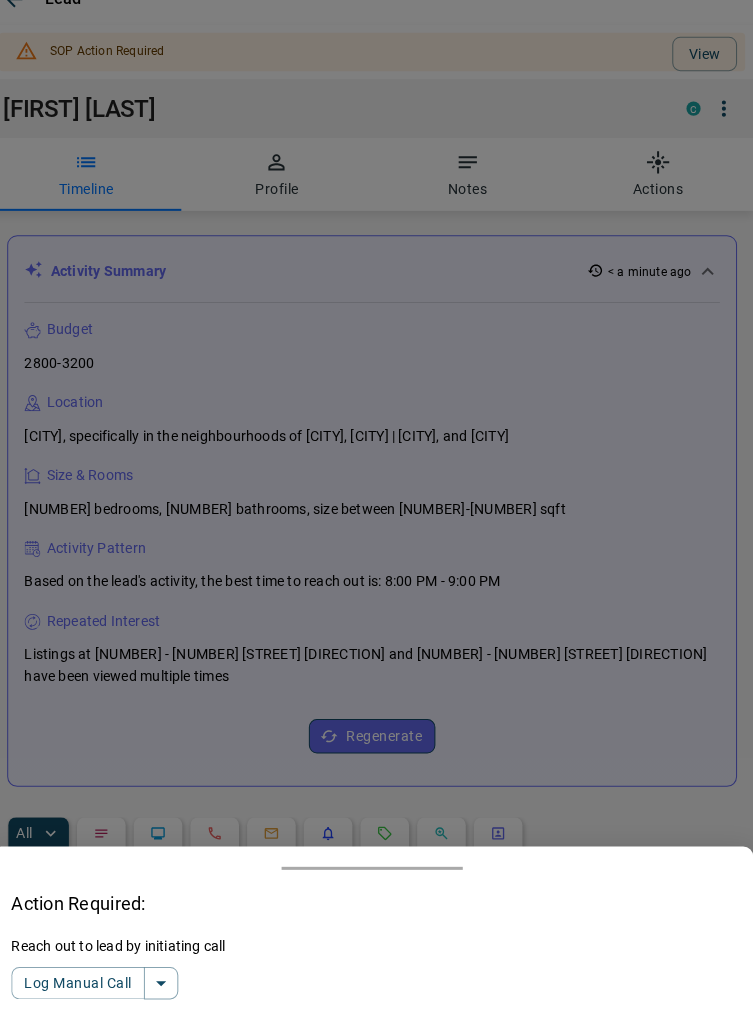 scroll, scrollTop: 0, scrollLeft: 0, axis: both 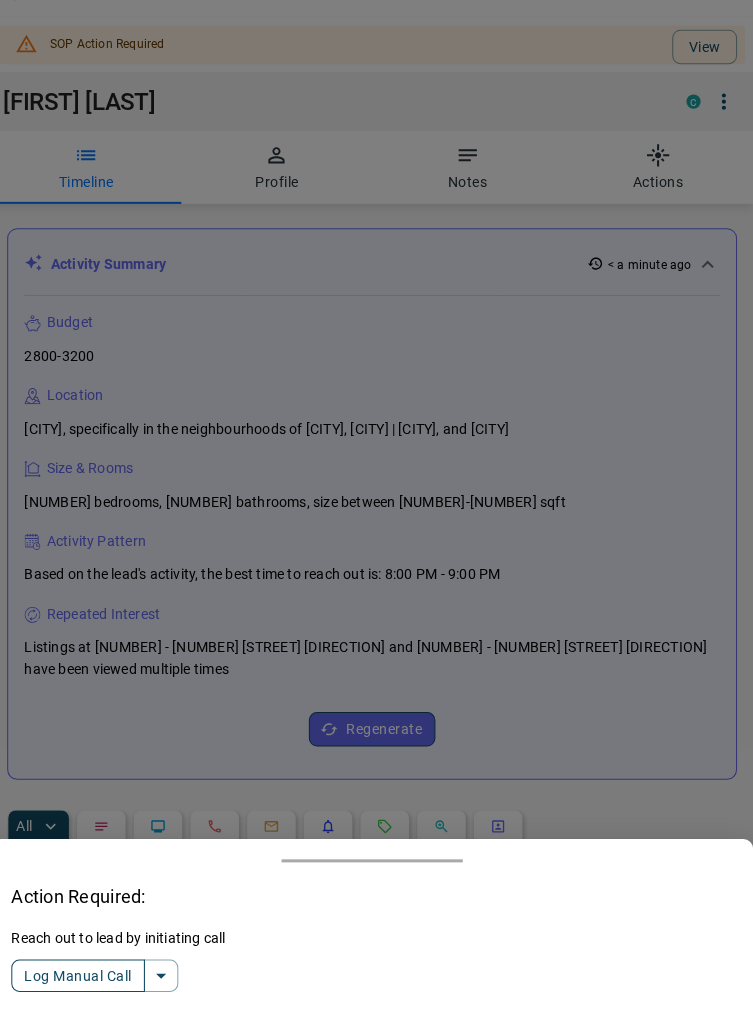 click on "Log Manual Call" at bounding box center [86, 976] 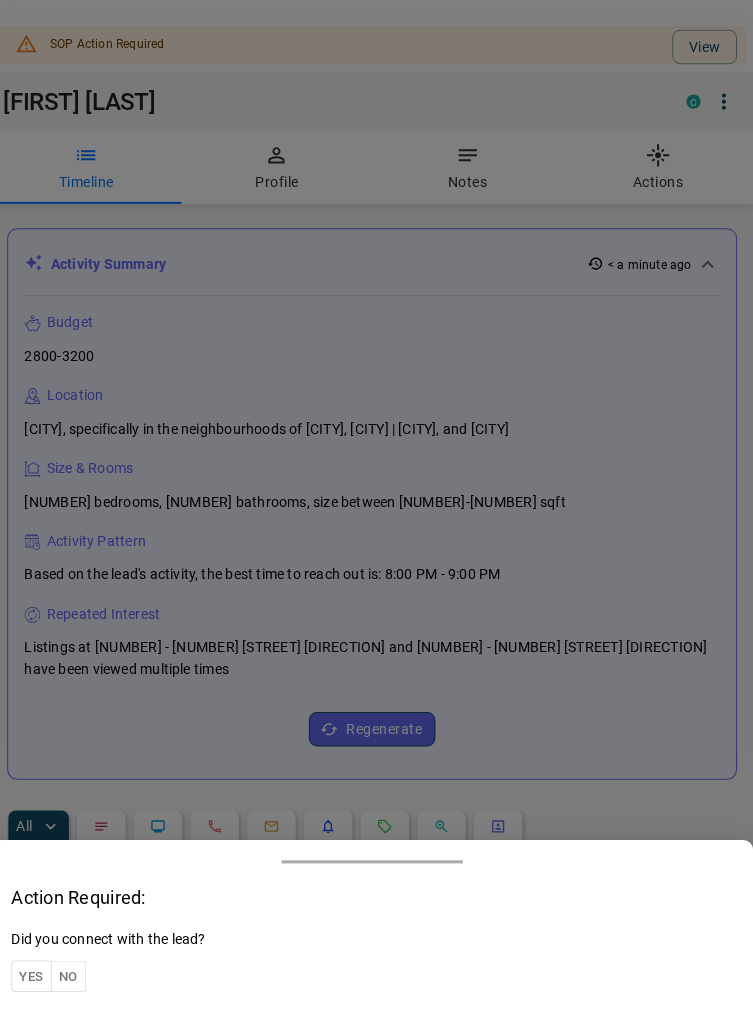 click on "Yes" at bounding box center [40, 976] 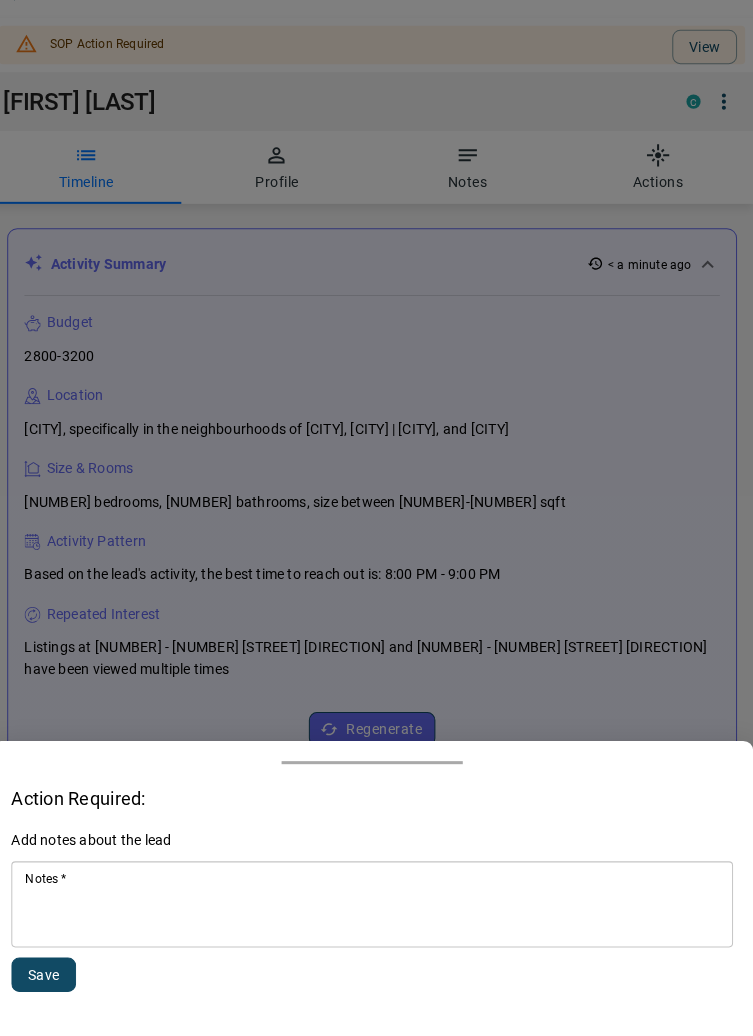 click on "Notes   *" at bounding box center (376, 906) 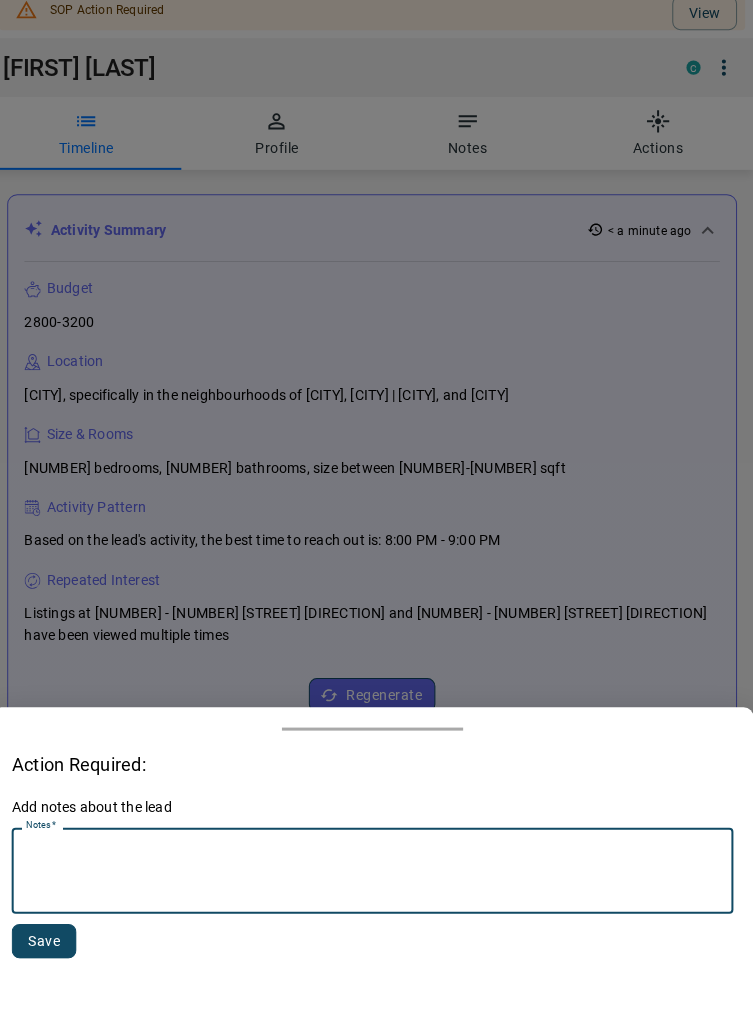 scroll, scrollTop: 0, scrollLeft: 0, axis: both 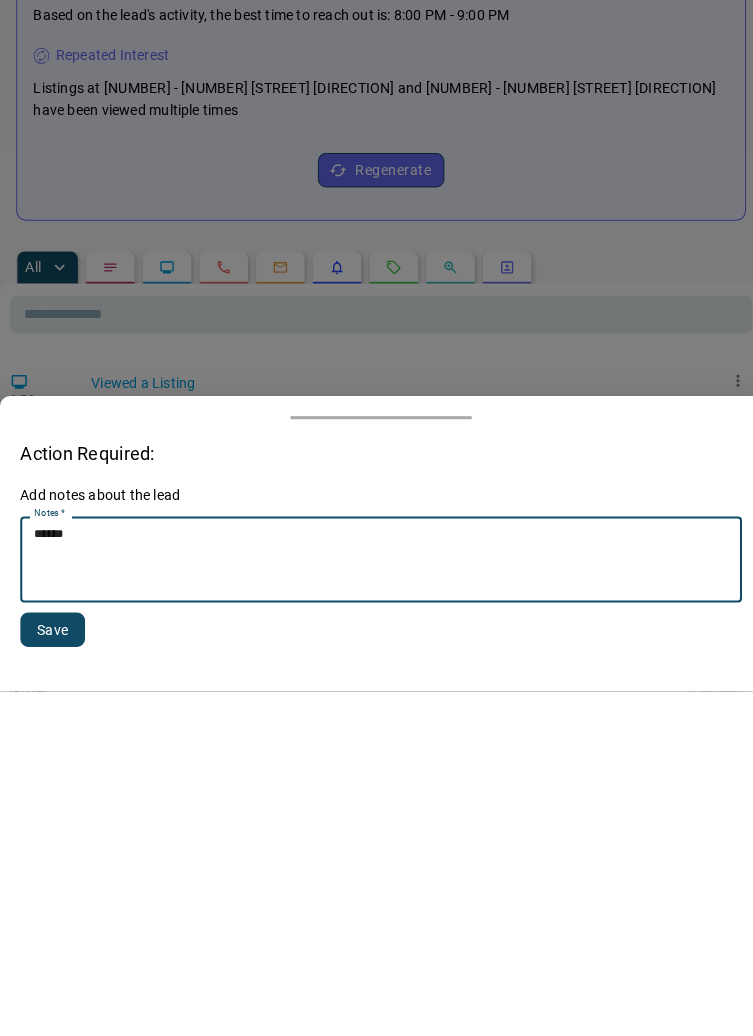type on "******" 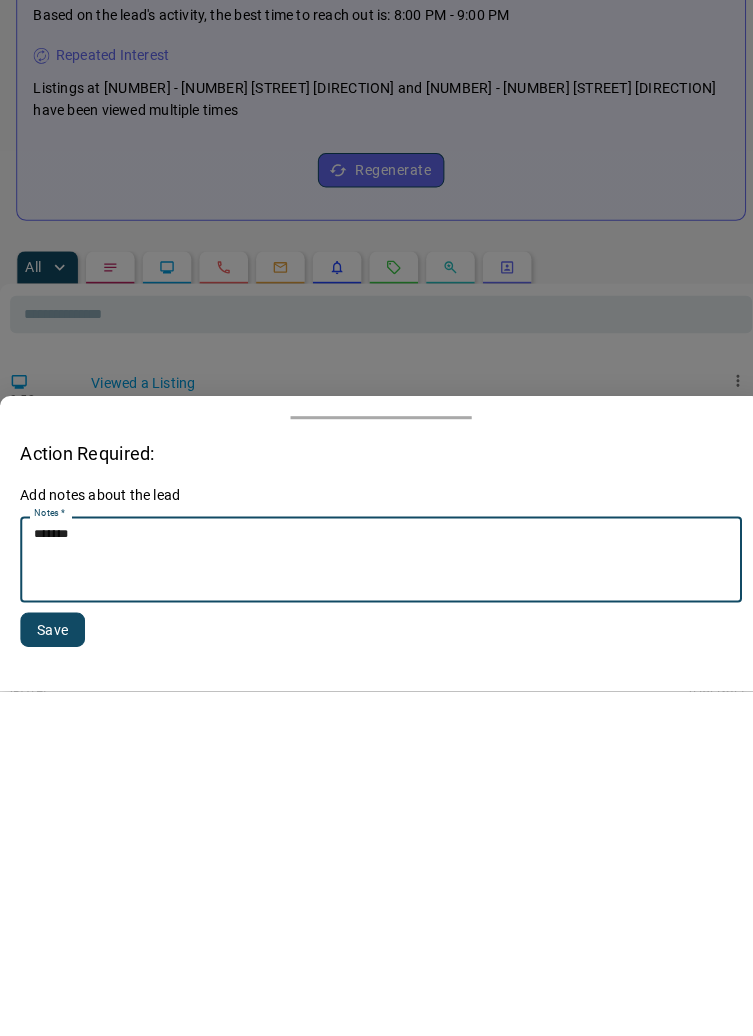 click on "Save" at bounding box center [52, 975] 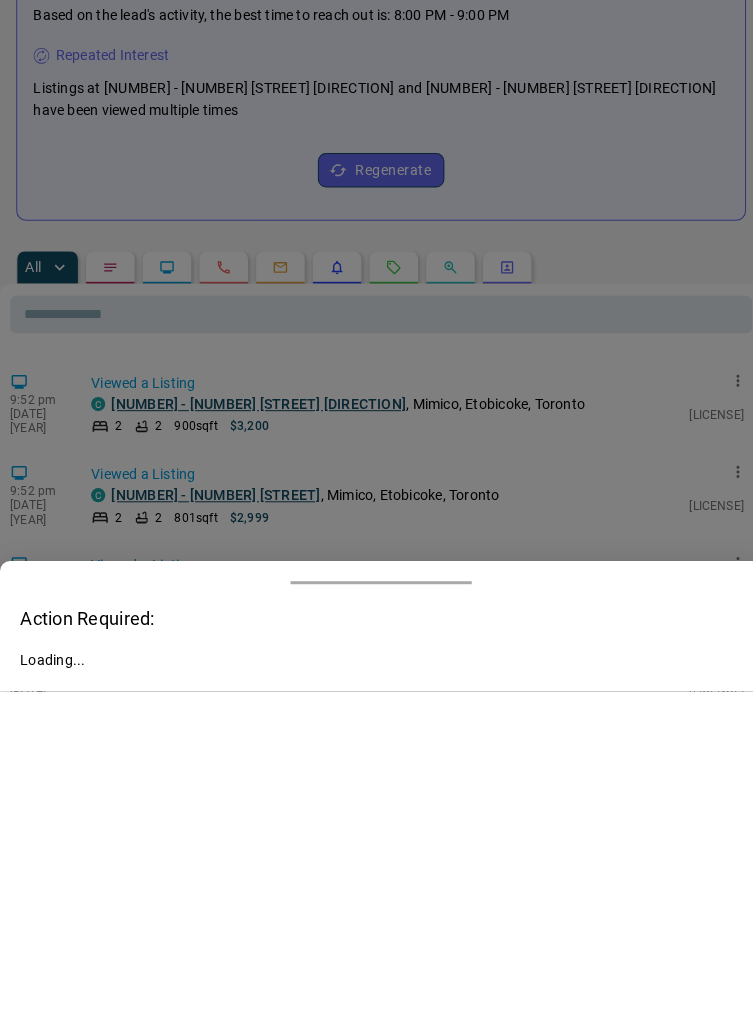 scroll, scrollTop: 0, scrollLeft: 0, axis: both 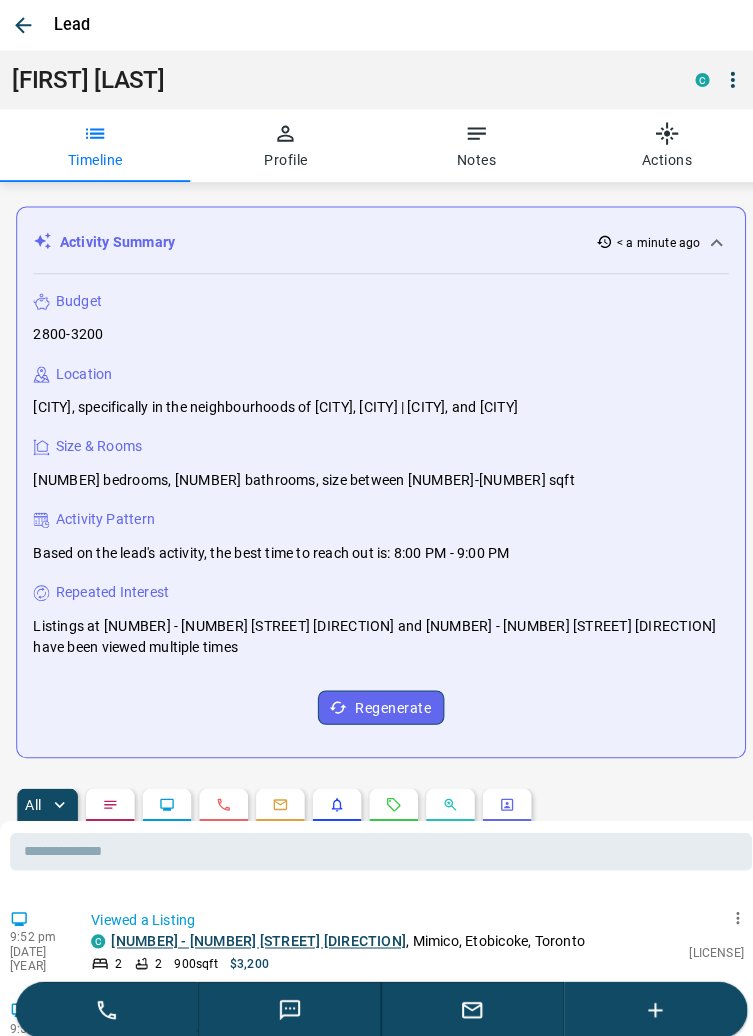 click on "Profile" at bounding box center (282, 144) 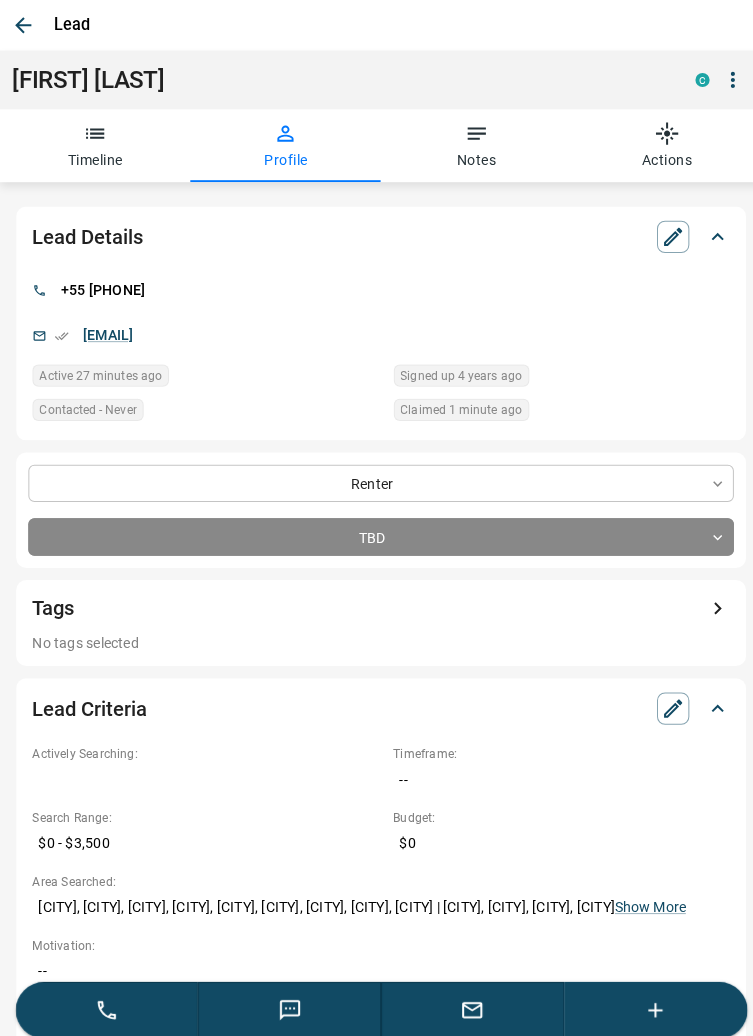 click on "**********" at bounding box center (376, 268) 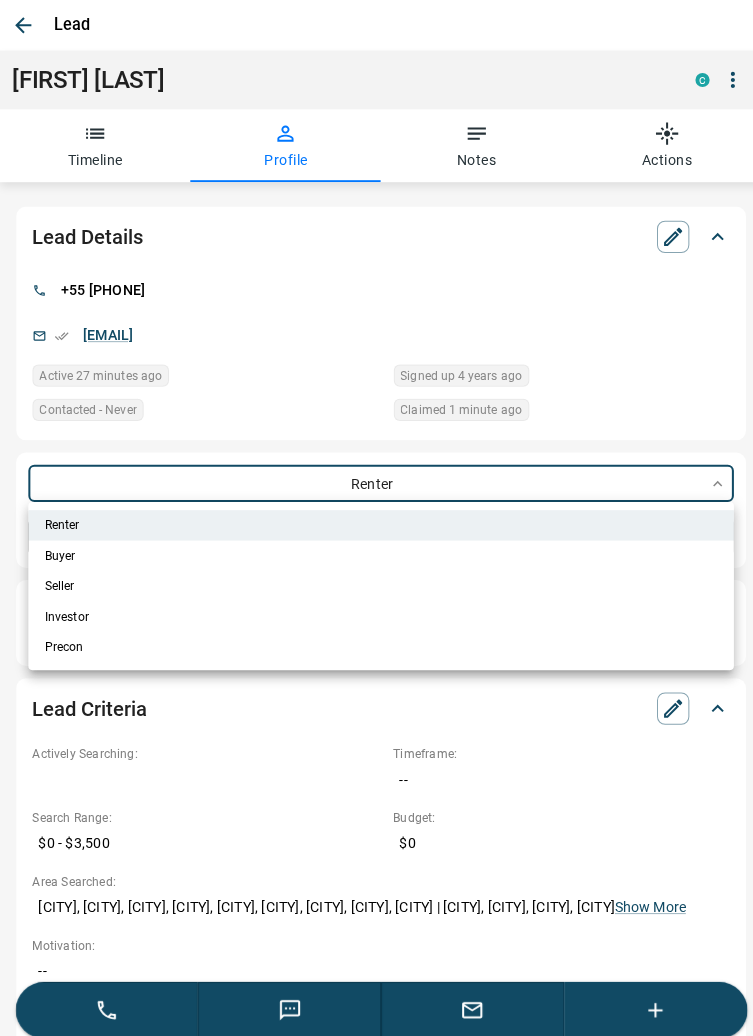 click on "Seller" at bounding box center (376, 579) 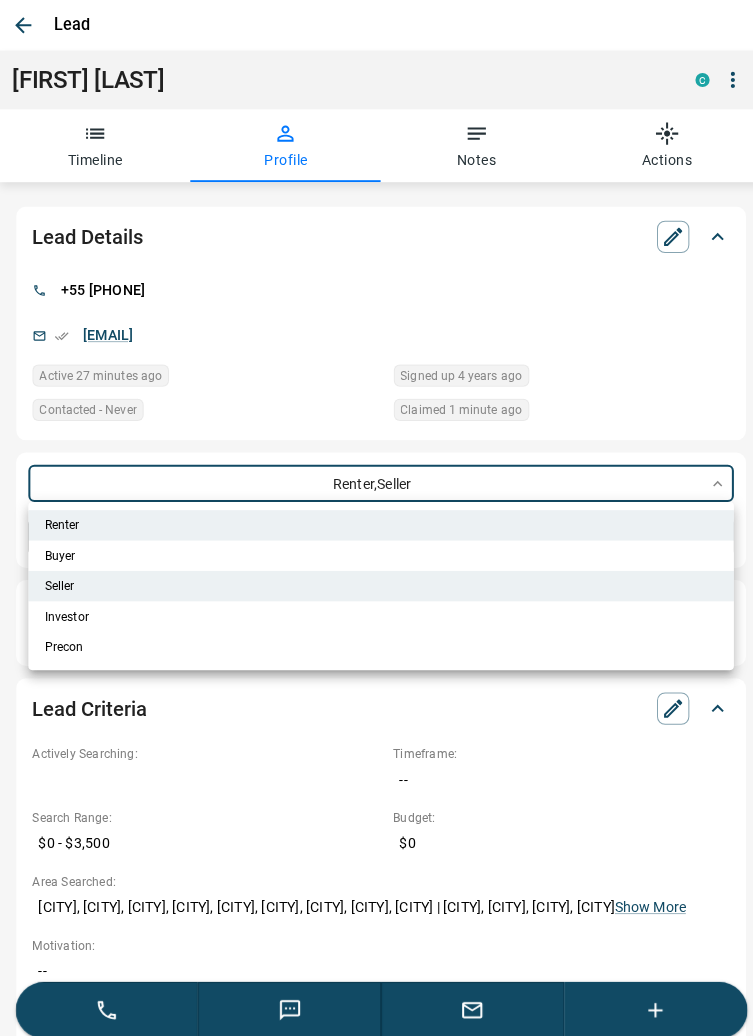 click on "Renter Buyer Seller Investor Precon" at bounding box center [376, 579] 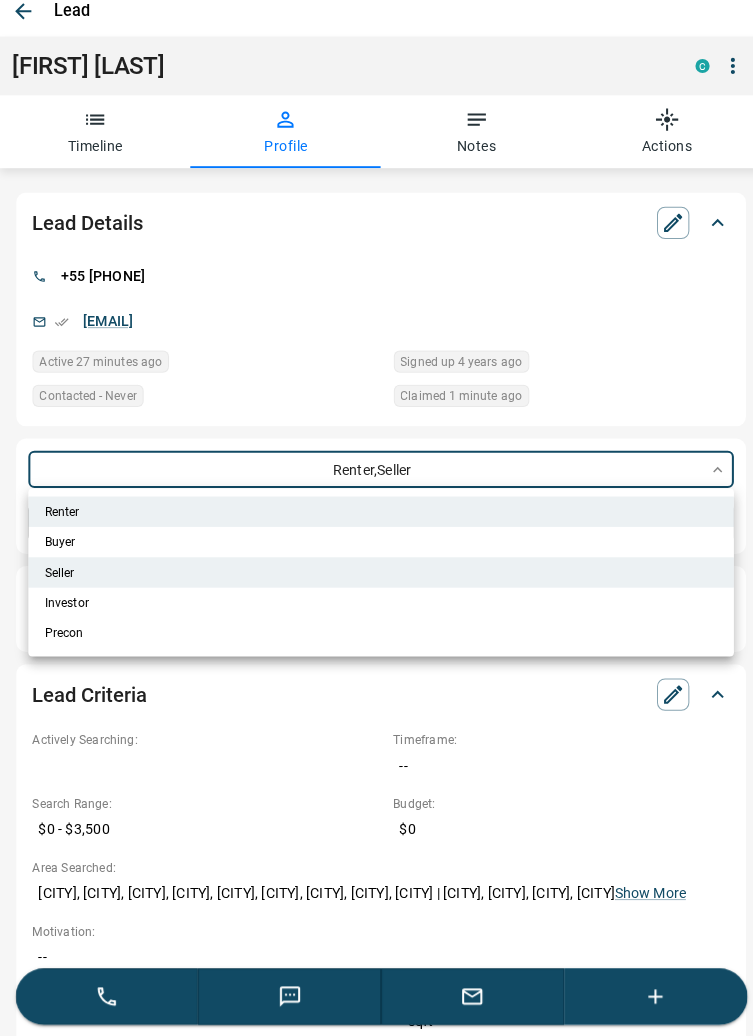 scroll, scrollTop: 0, scrollLeft: 0, axis: both 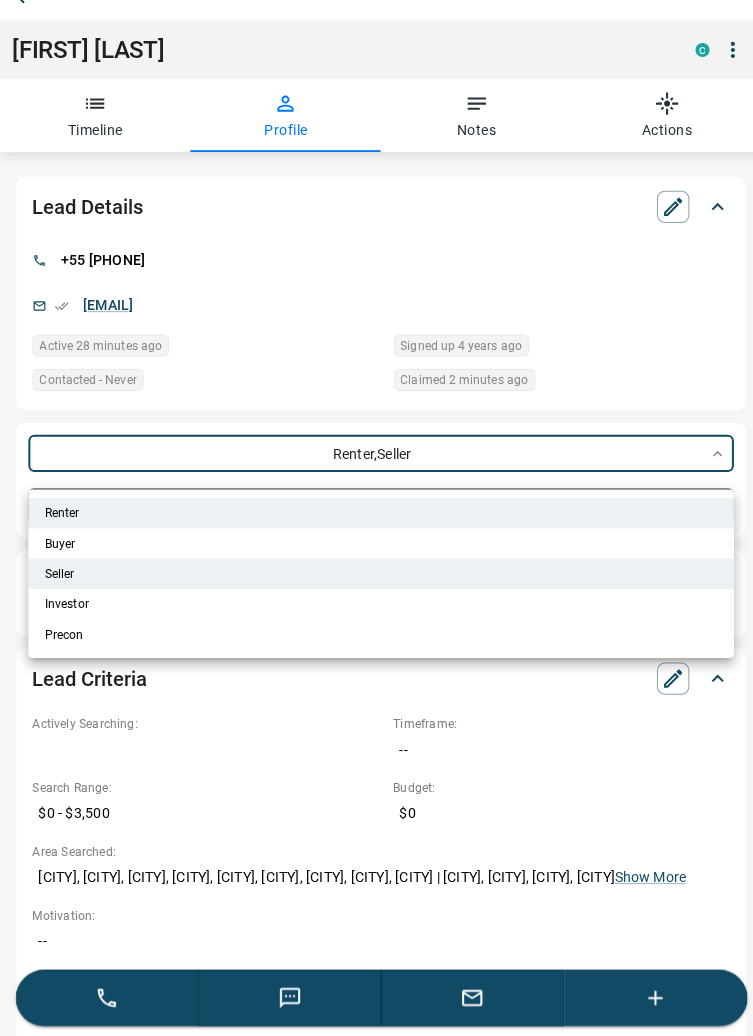 click at bounding box center (376, 518) 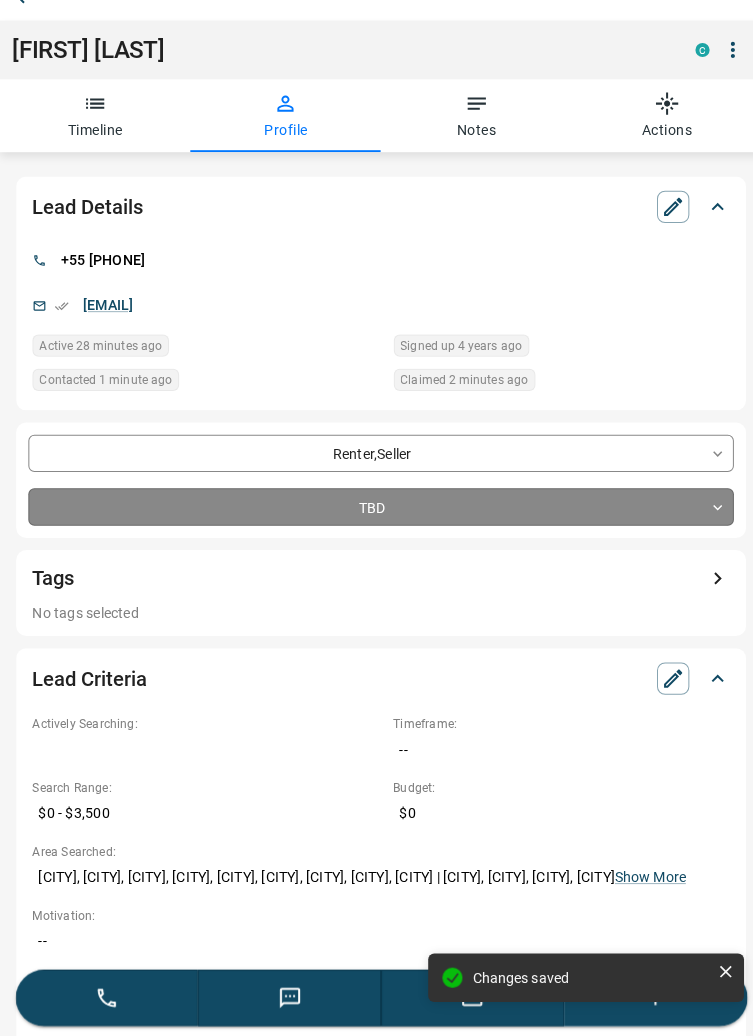 click on "**********" at bounding box center (376, 268) 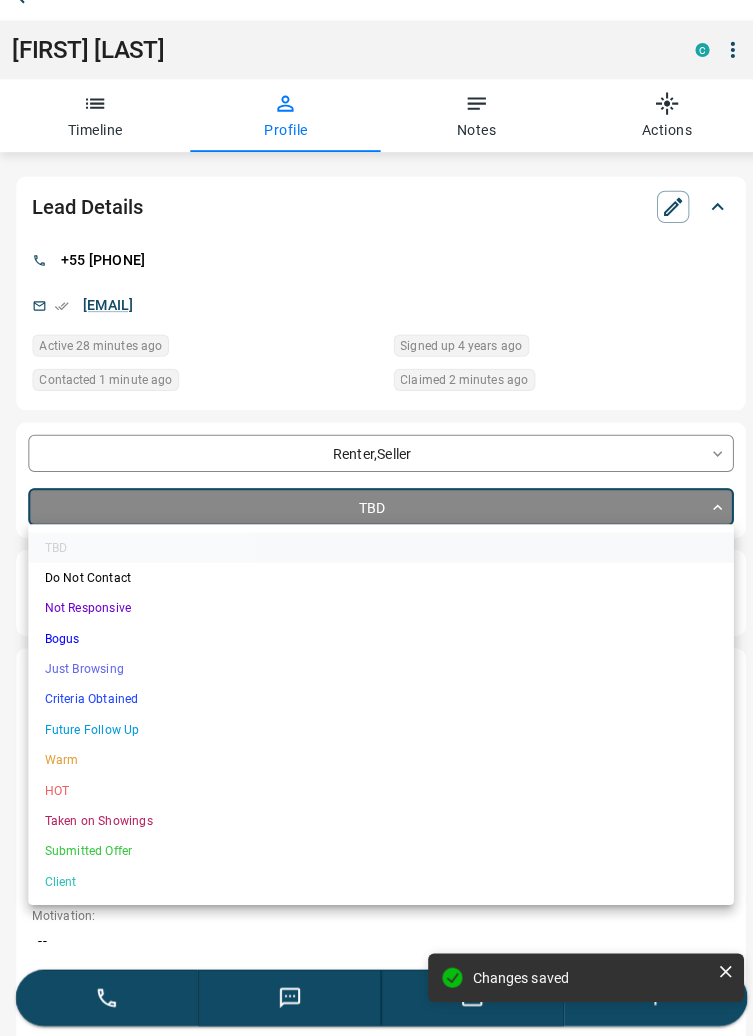 click on "Criteria Obtained" at bounding box center [376, 703] 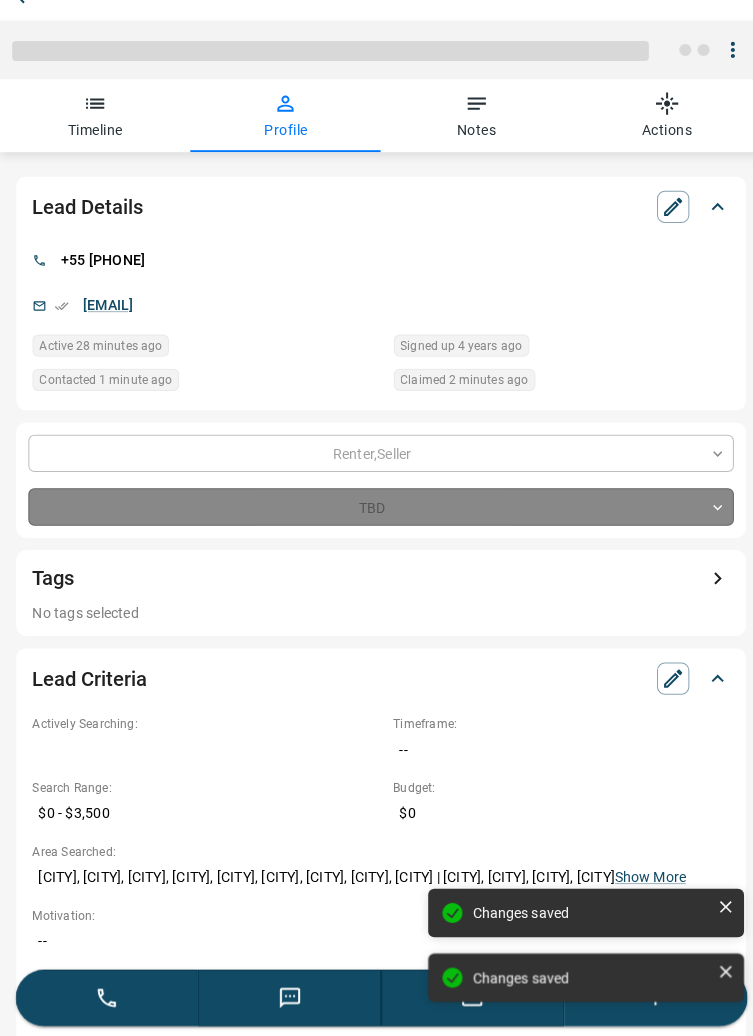 type on "*" 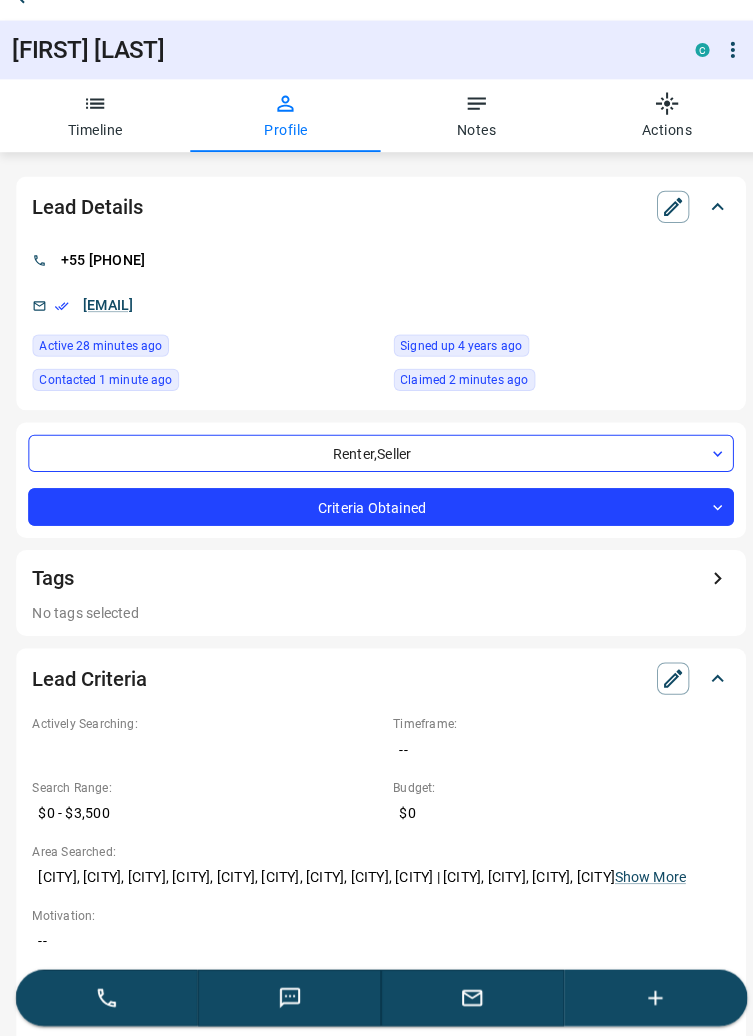 click on "Changes saved" at bounding box center (579, 986) 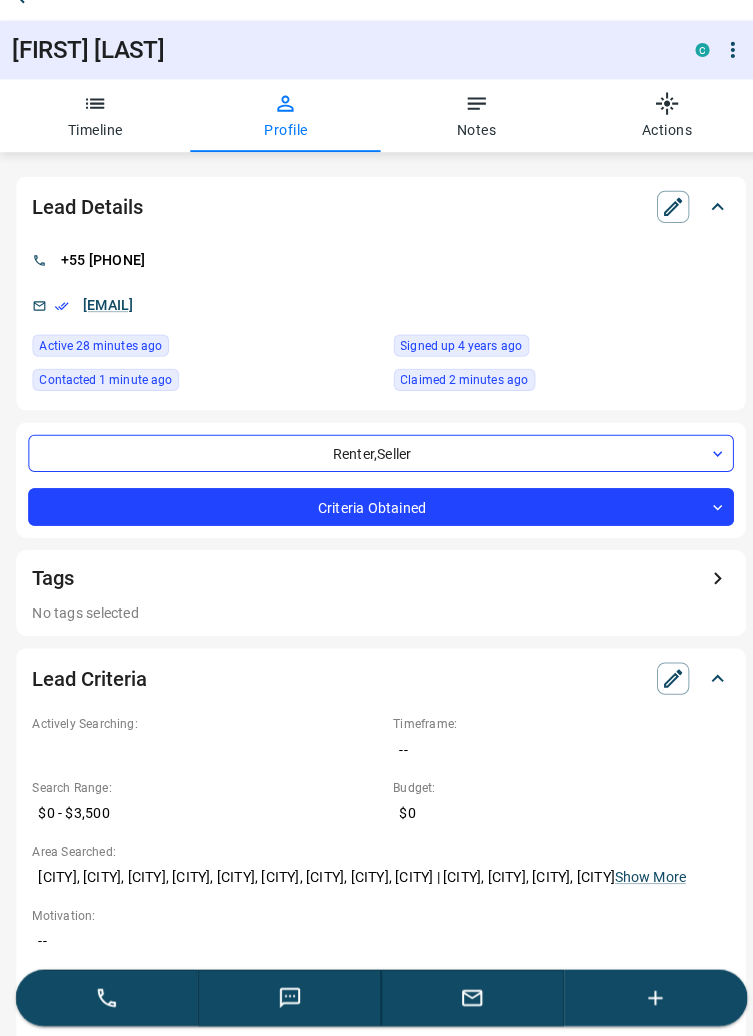 click 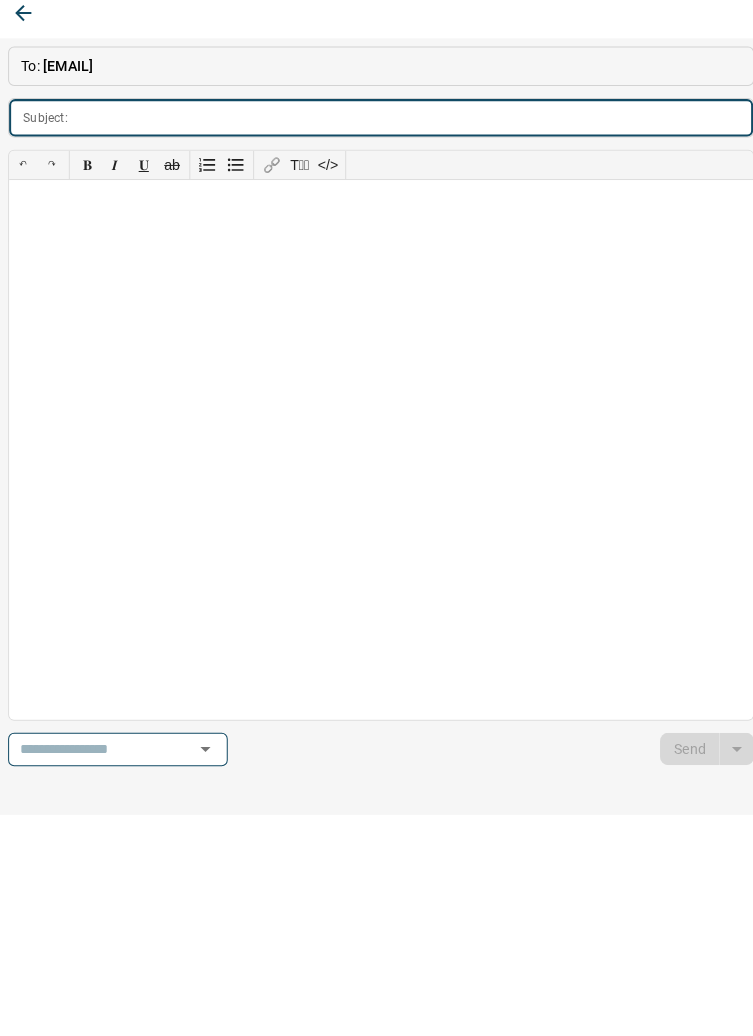 scroll, scrollTop: 0, scrollLeft: 0, axis: both 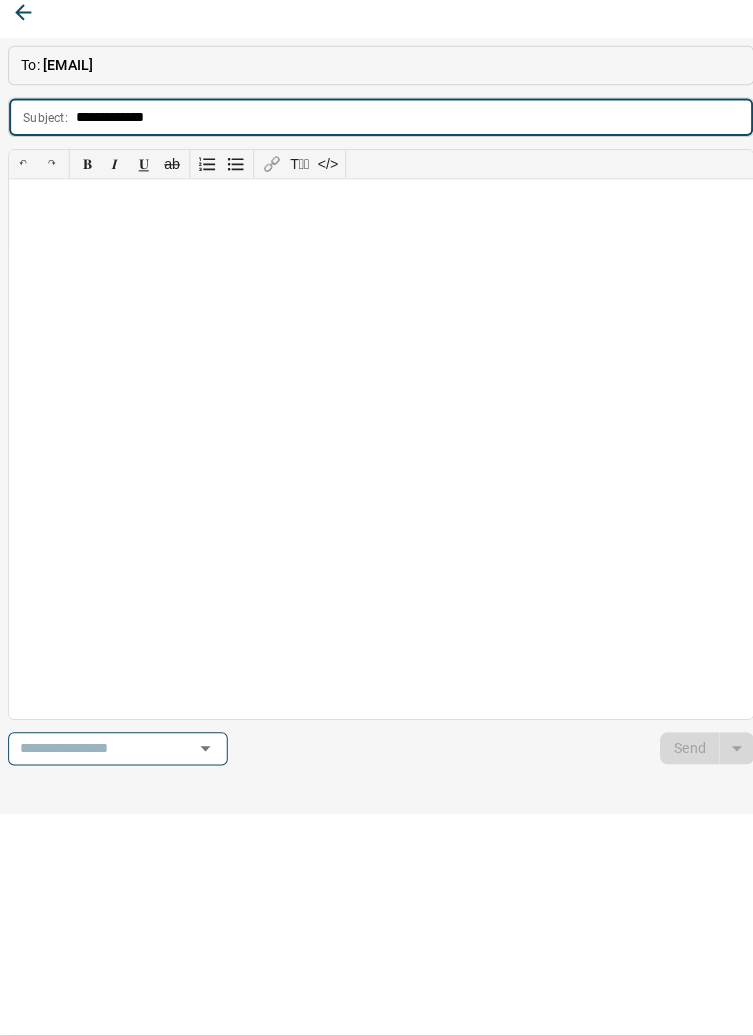 type on "**********" 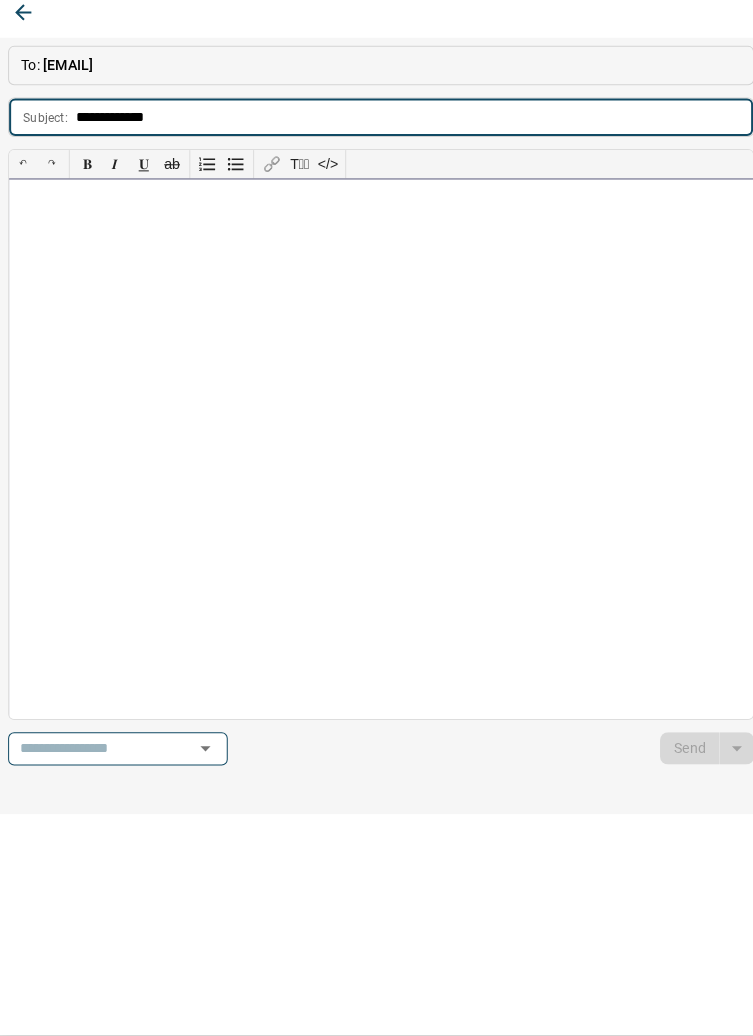 click at bounding box center [376, 456] 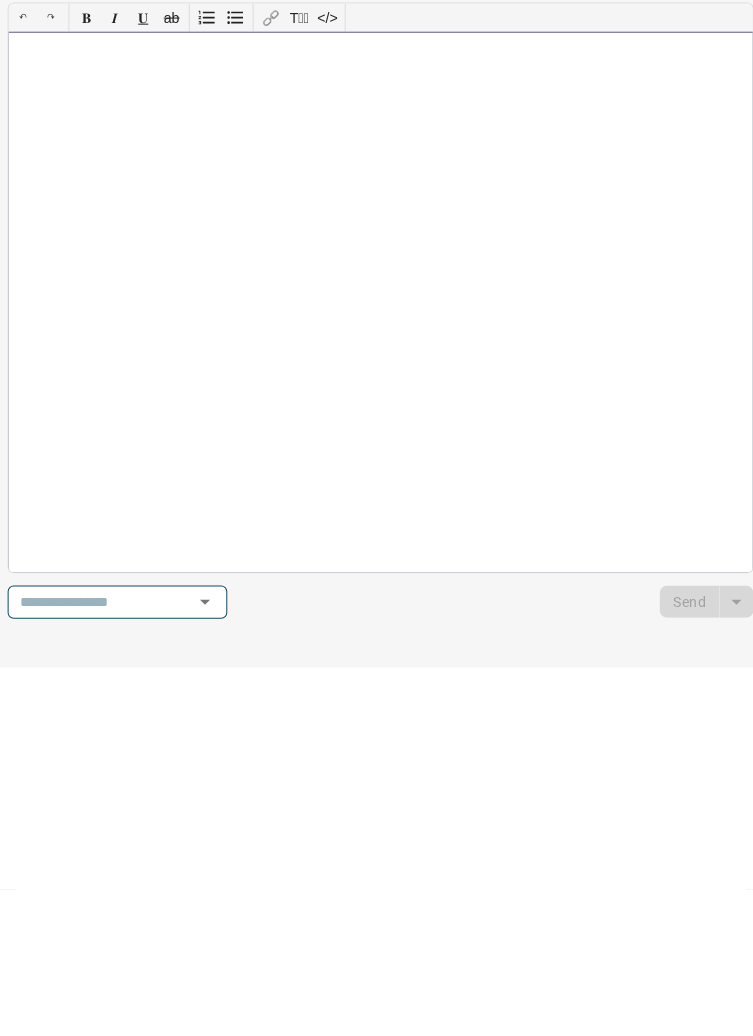 type 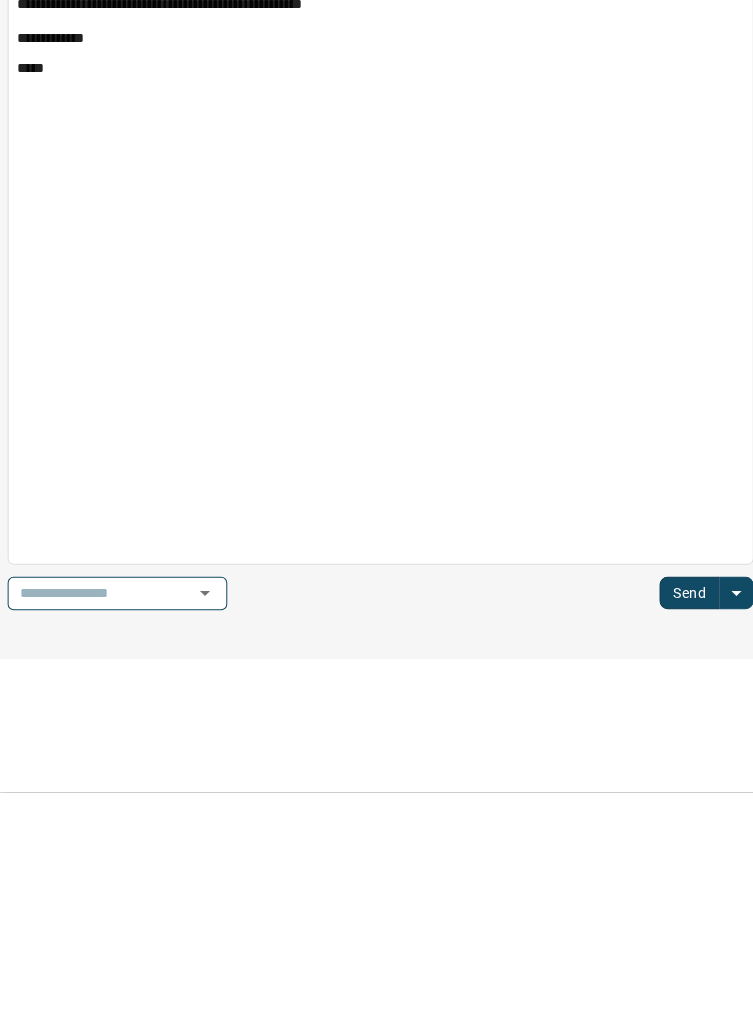 click on "Send" at bounding box center [681, 839] 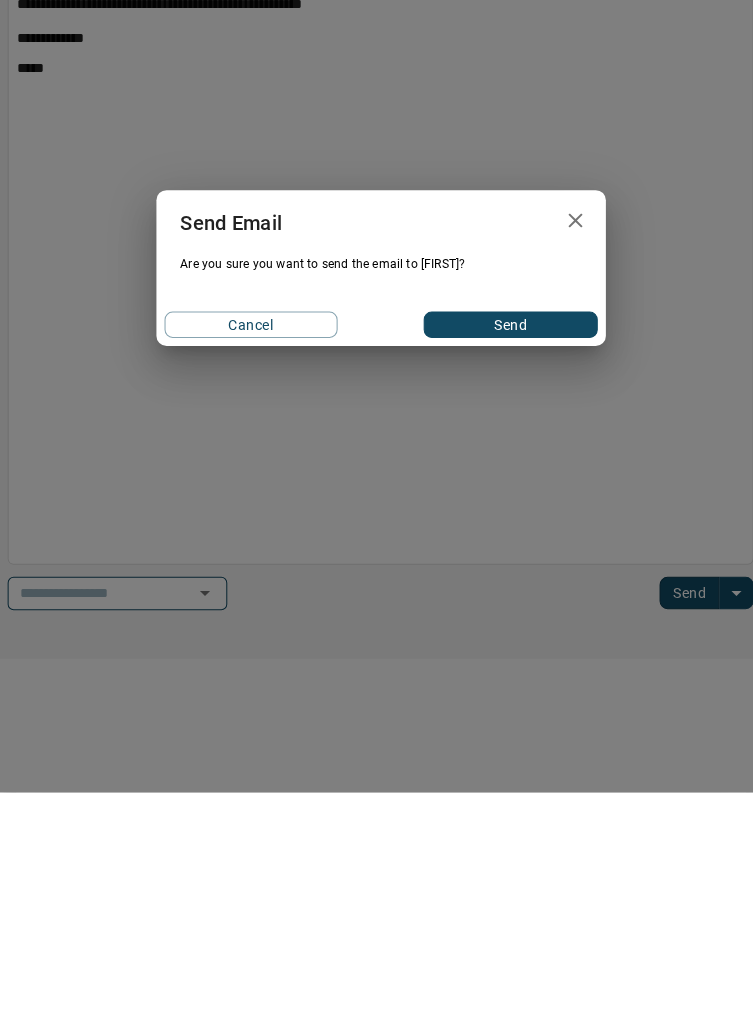 scroll, scrollTop: 0, scrollLeft: 0, axis: both 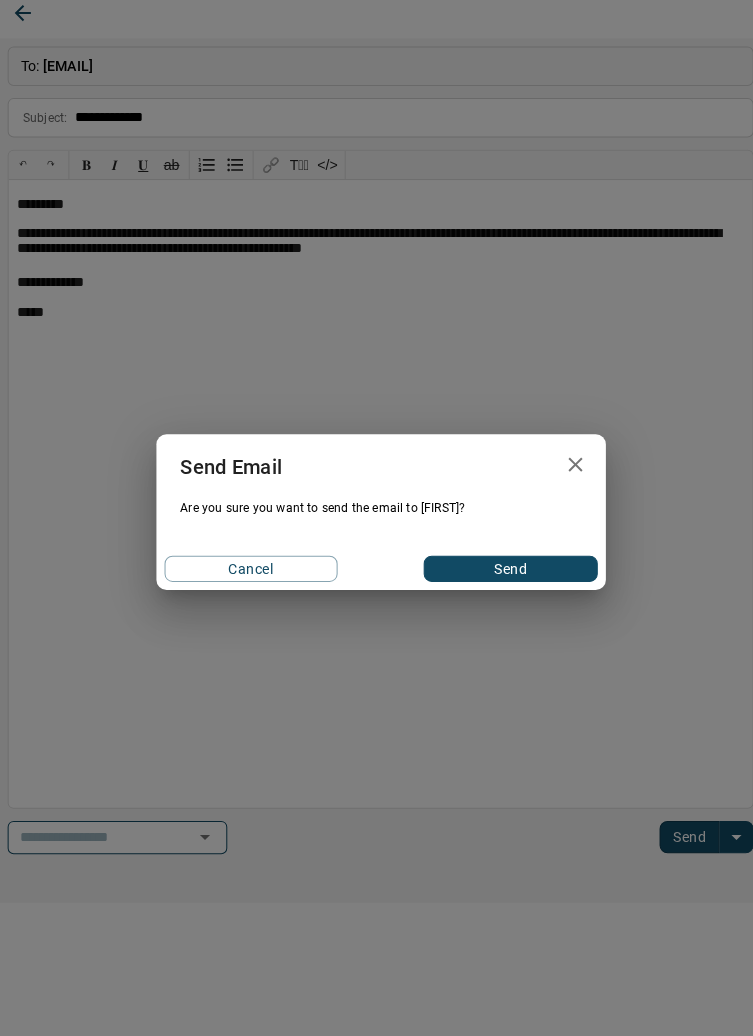 click on "Send" at bounding box center (504, 574) 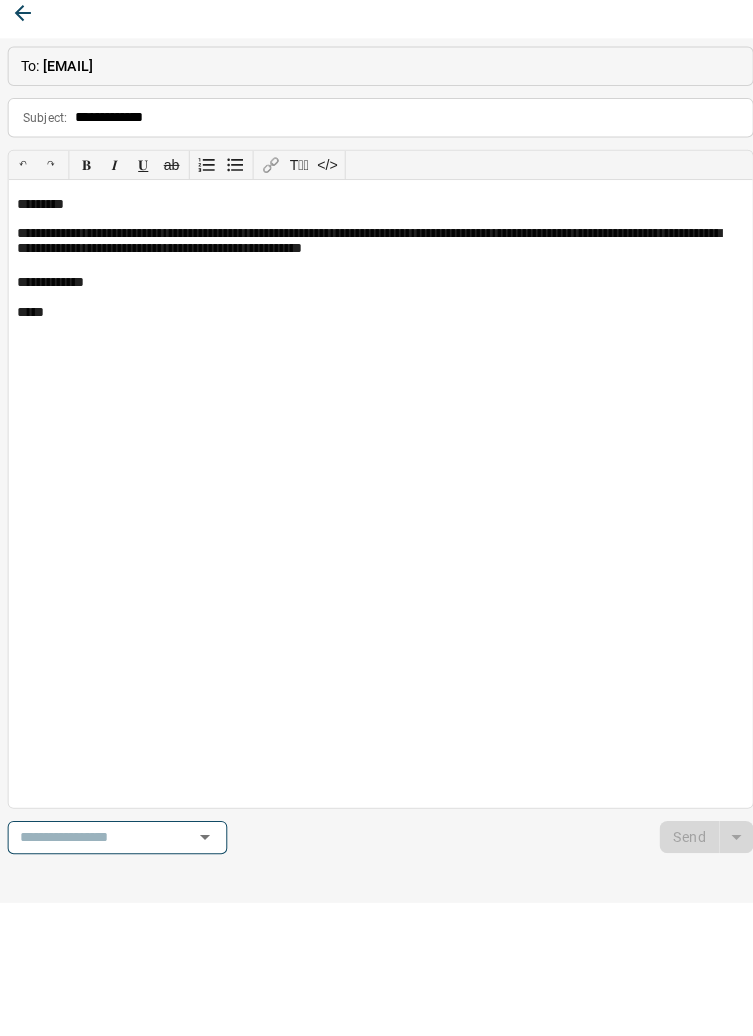 type 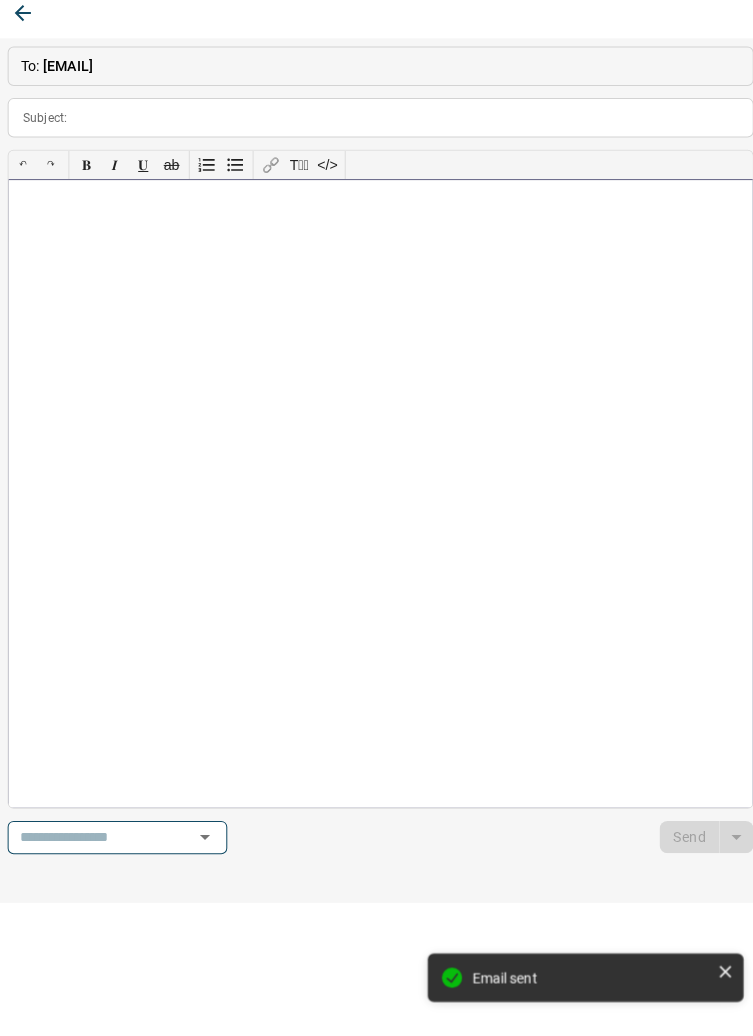 click at bounding box center [376, 499] 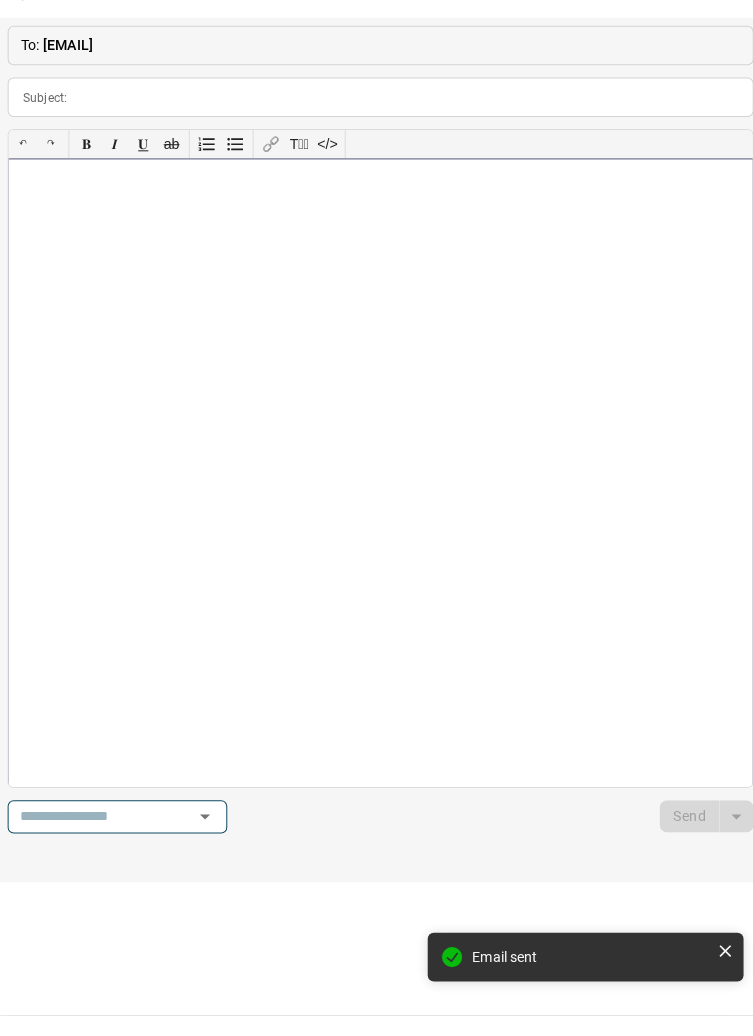 scroll, scrollTop: 17, scrollLeft: 0, axis: vertical 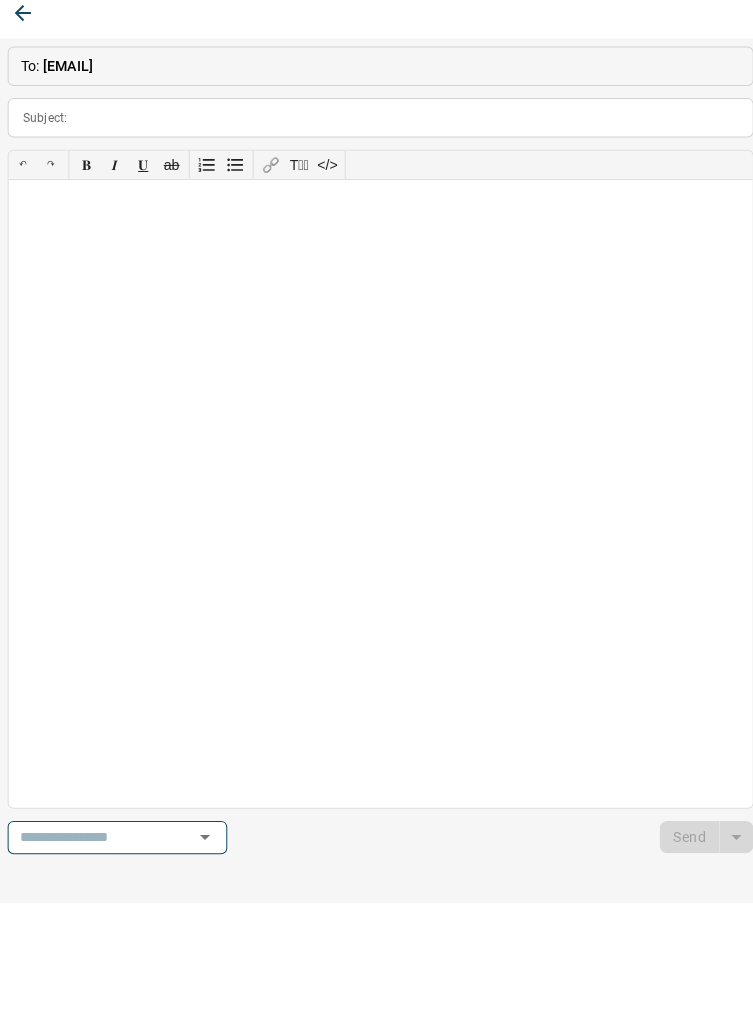 click at bounding box center [23, 25] 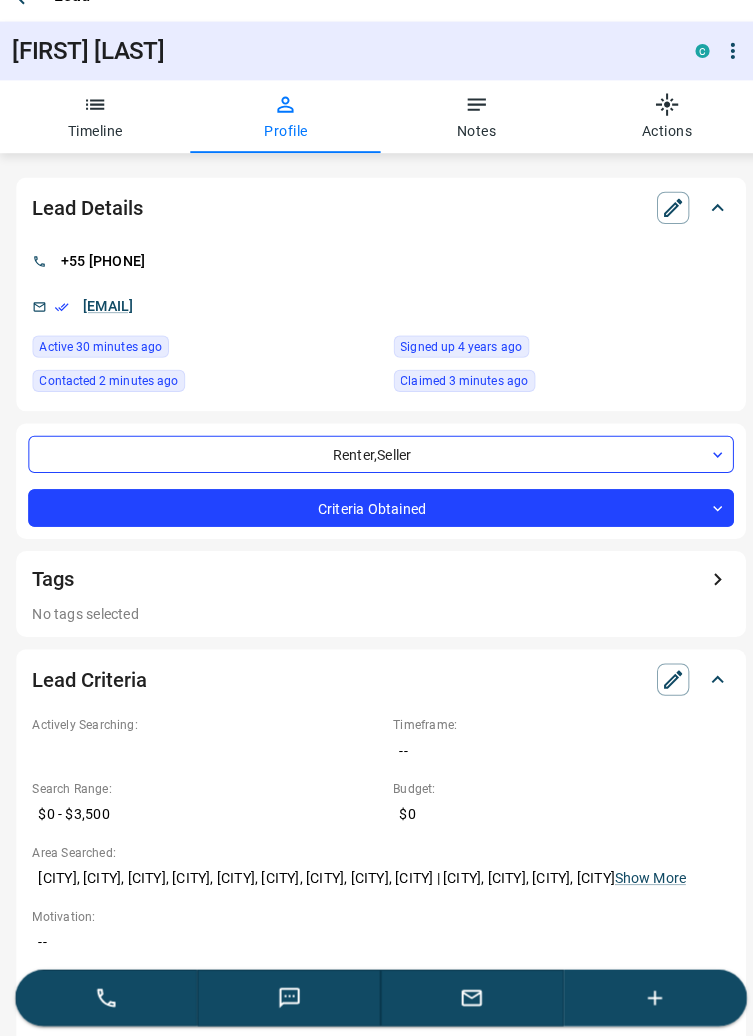 click at bounding box center (647, 998) 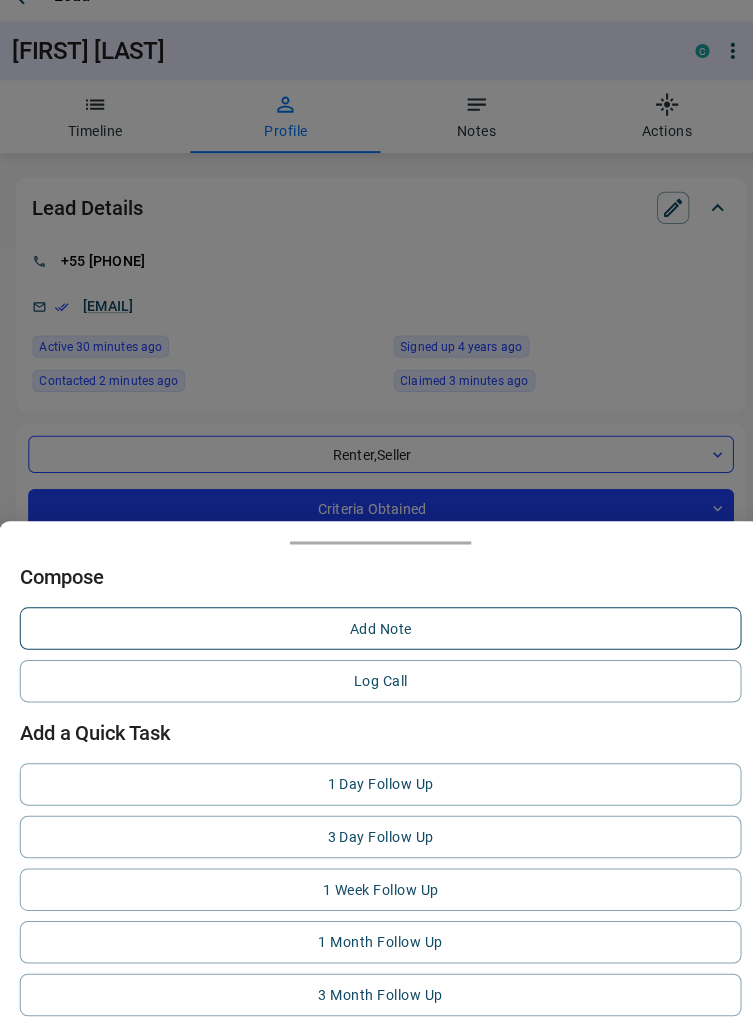 click on "Add Note" at bounding box center (376, 633) 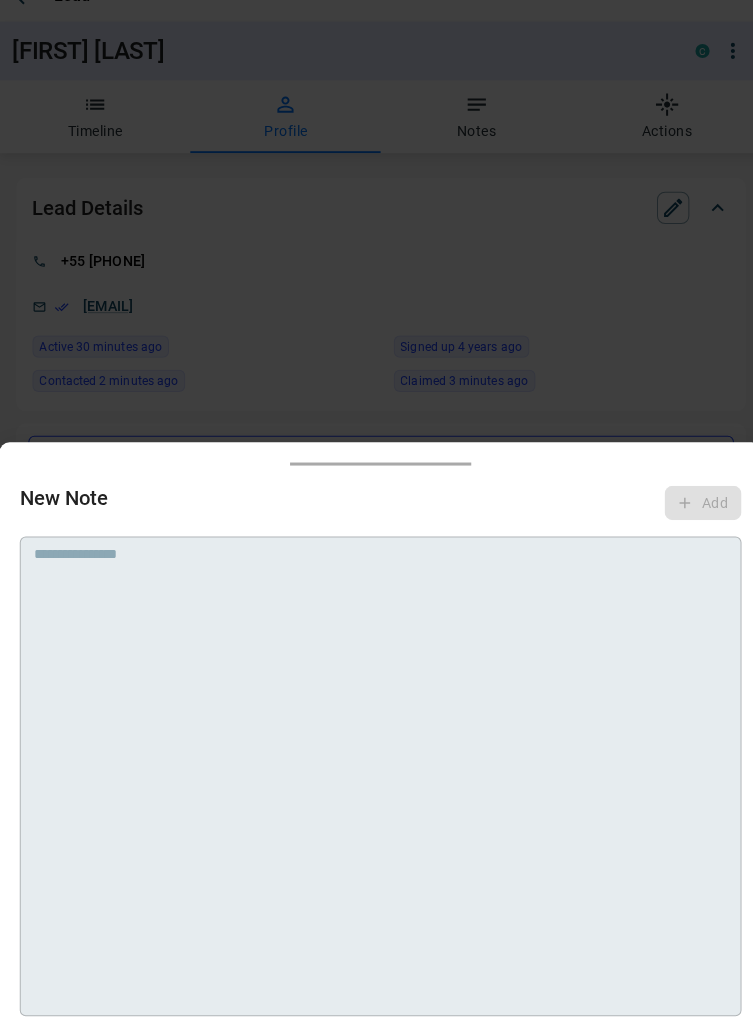 click at bounding box center [376, 576] 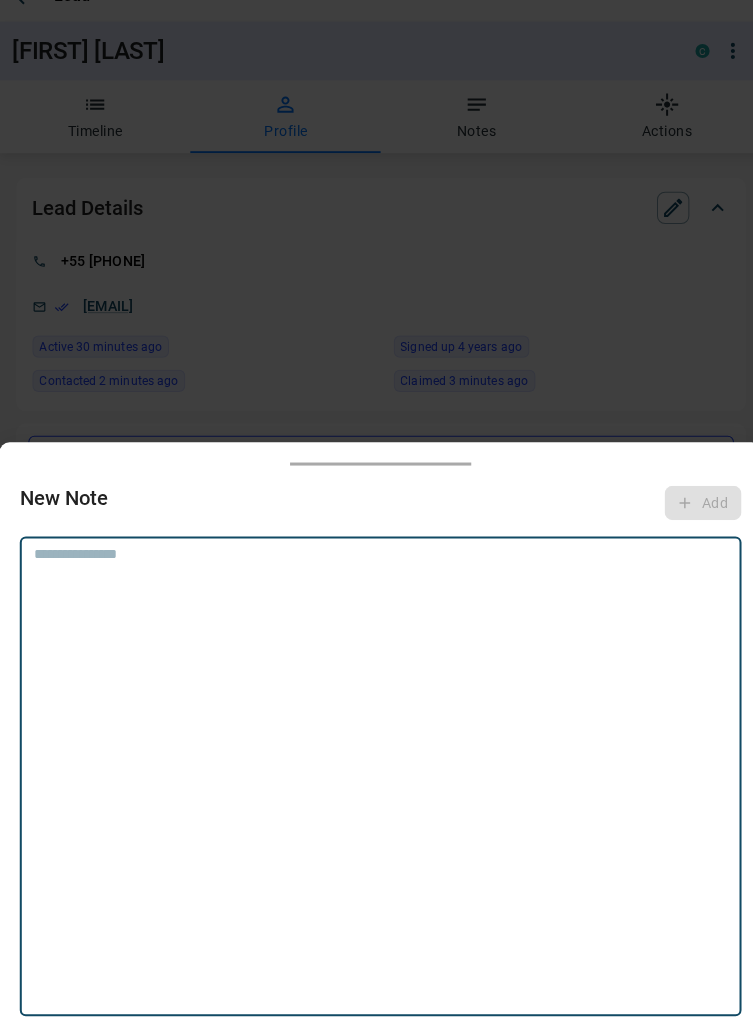 scroll, scrollTop: 0, scrollLeft: 0, axis: both 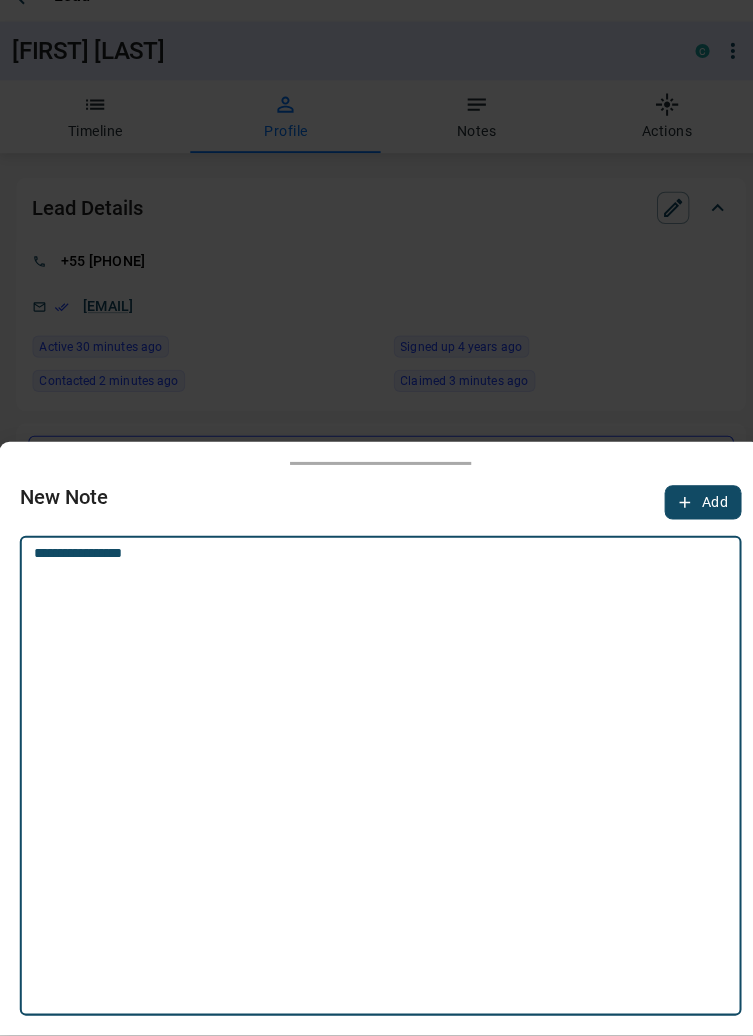 type on "**********" 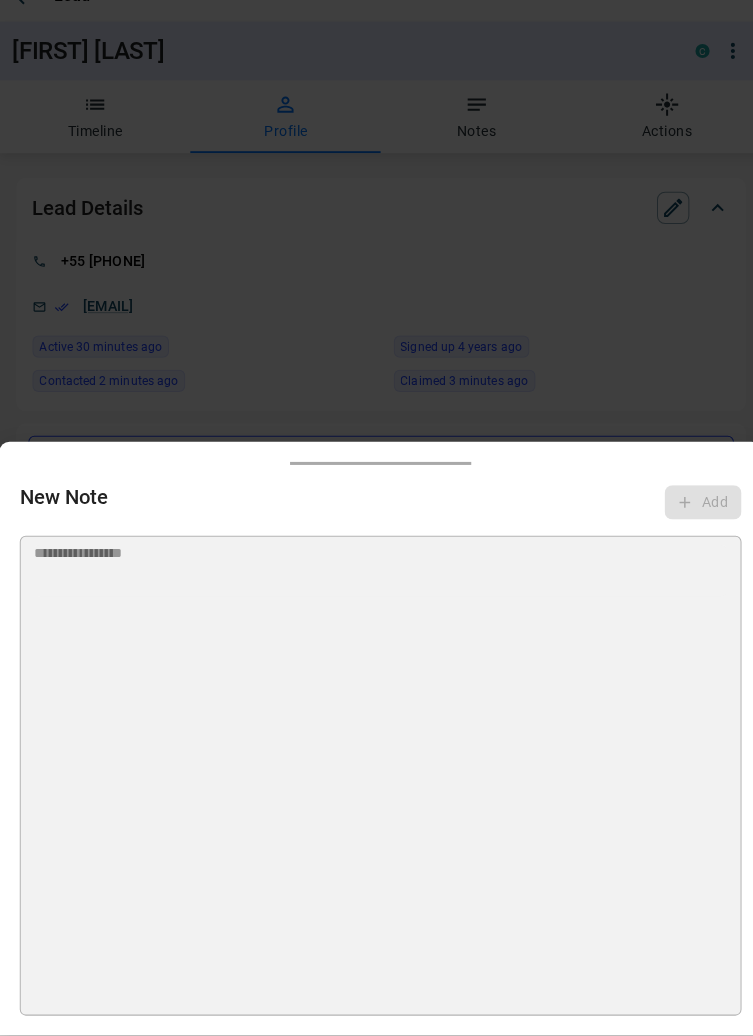 type 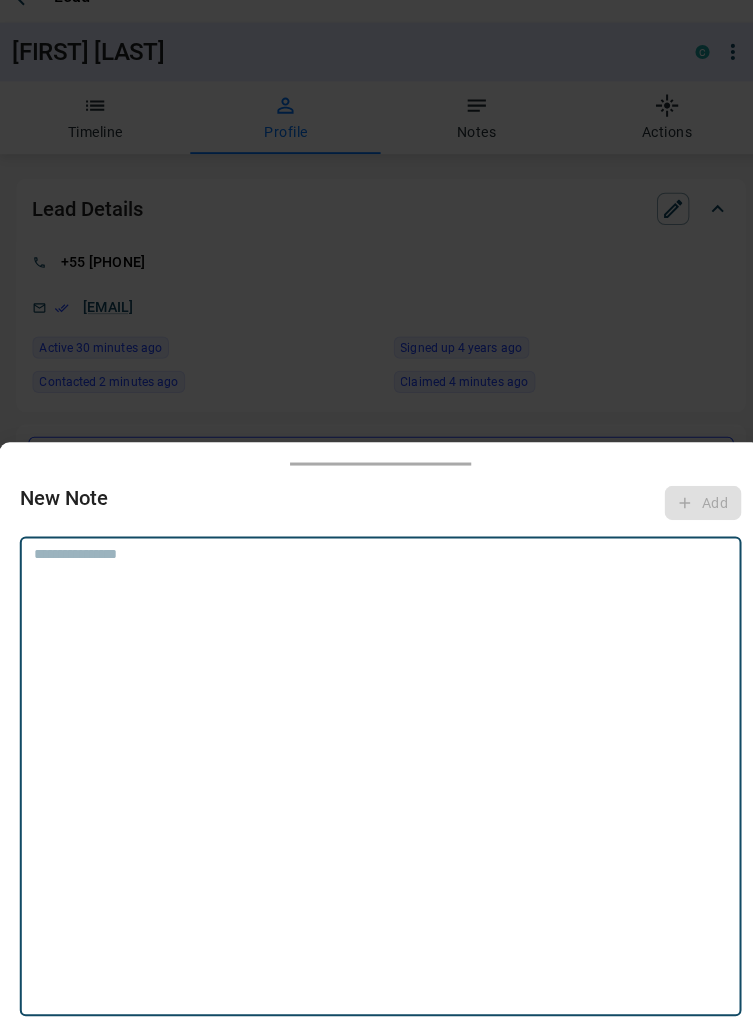 scroll, scrollTop: 0, scrollLeft: 0, axis: both 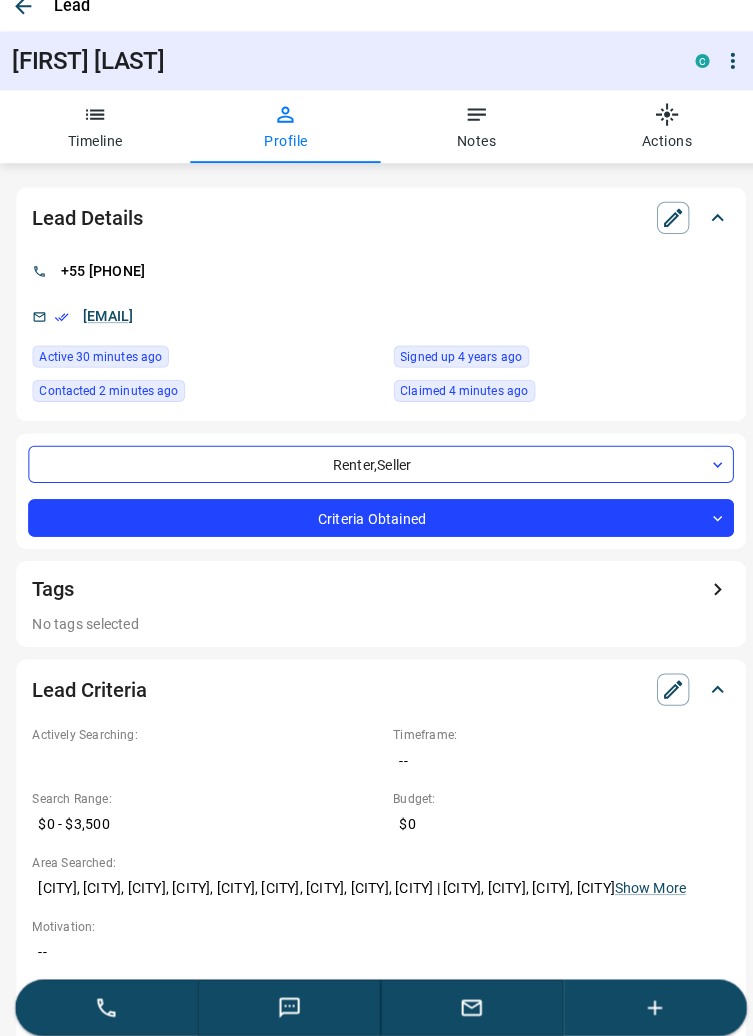 click at bounding box center [23, 9] 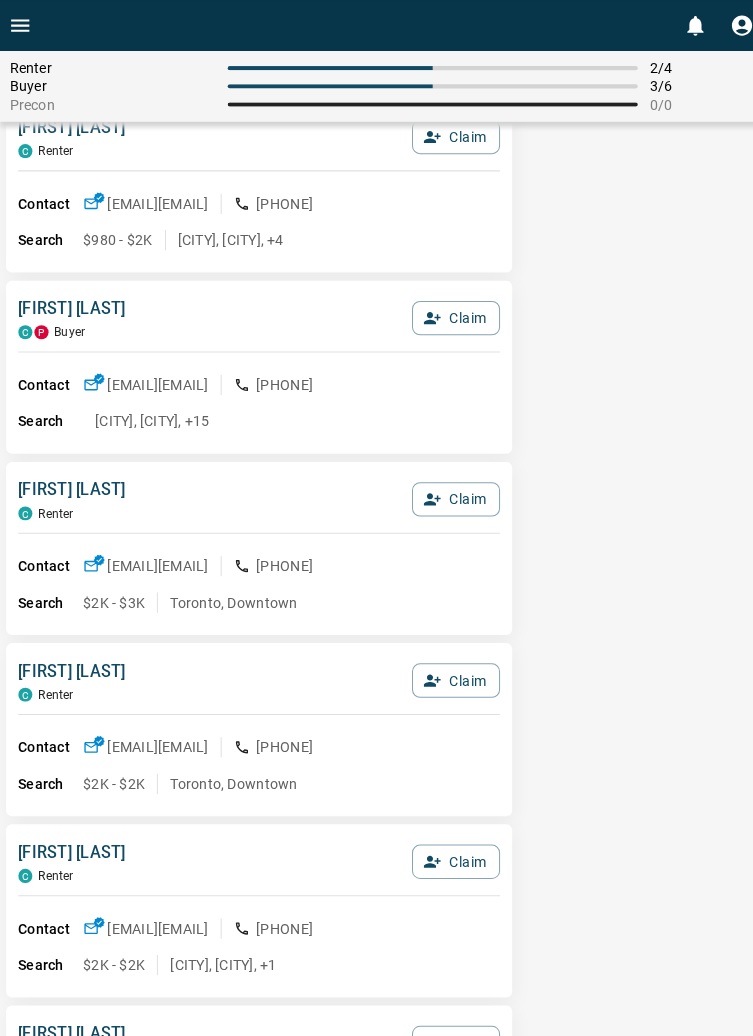 scroll, scrollTop: 0, scrollLeft: 0, axis: both 